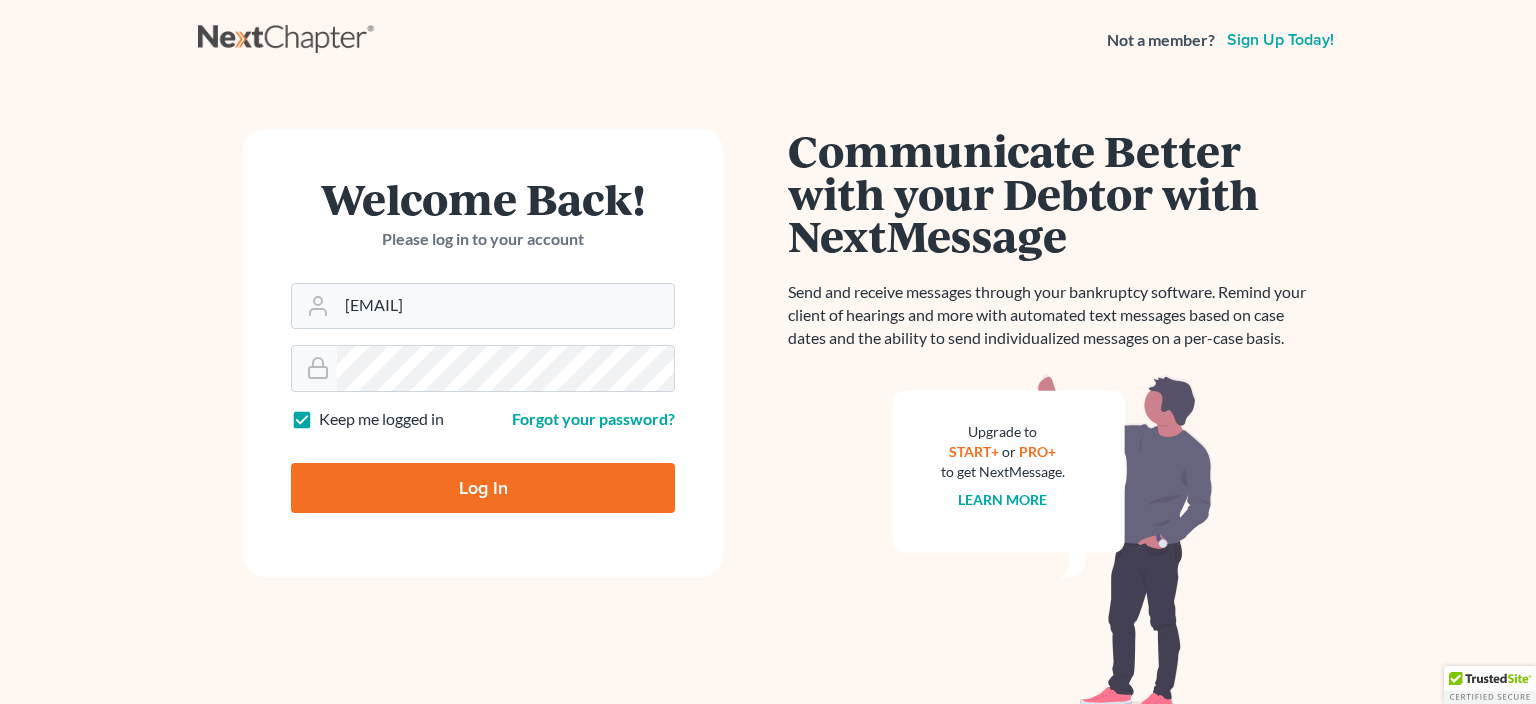scroll, scrollTop: 0, scrollLeft: 0, axis: both 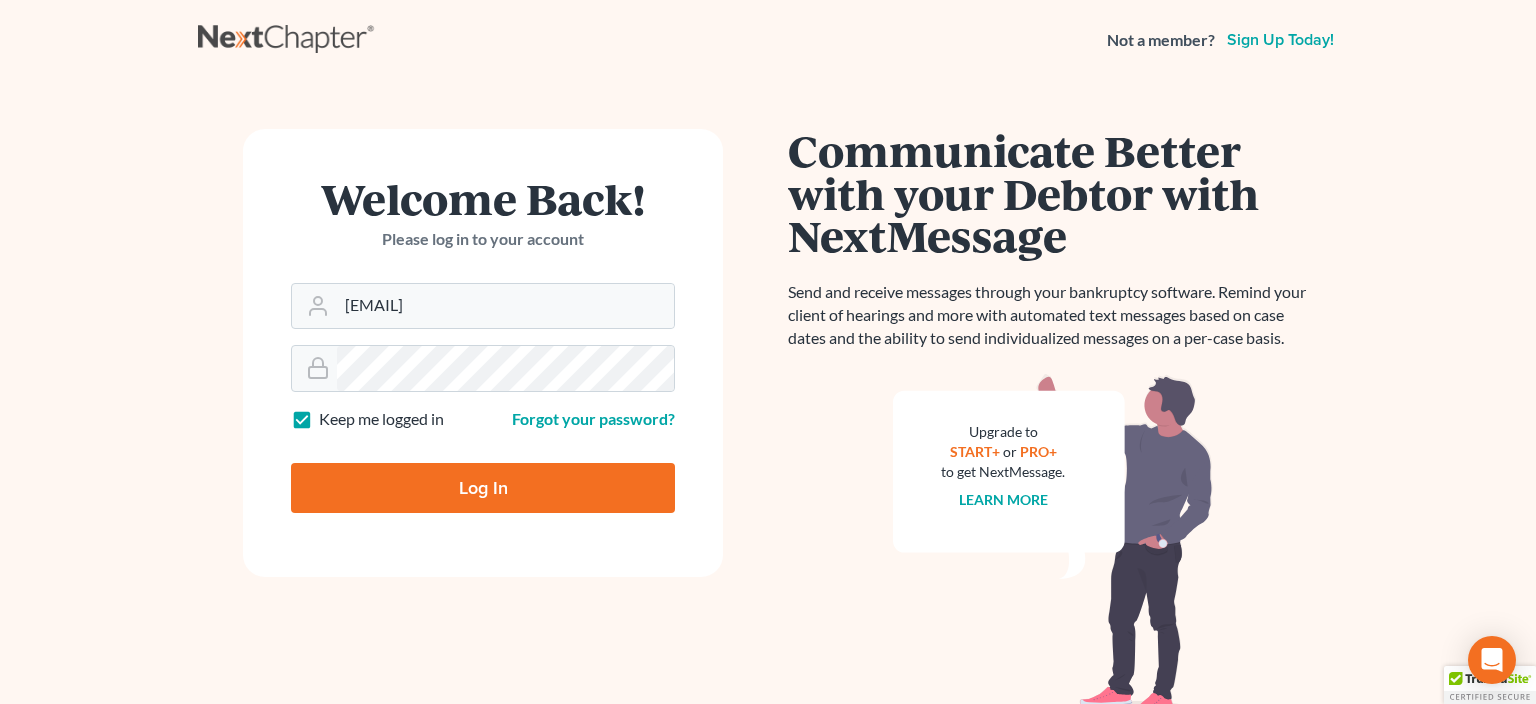 click on "Log In" at bounding box center [483, 488] 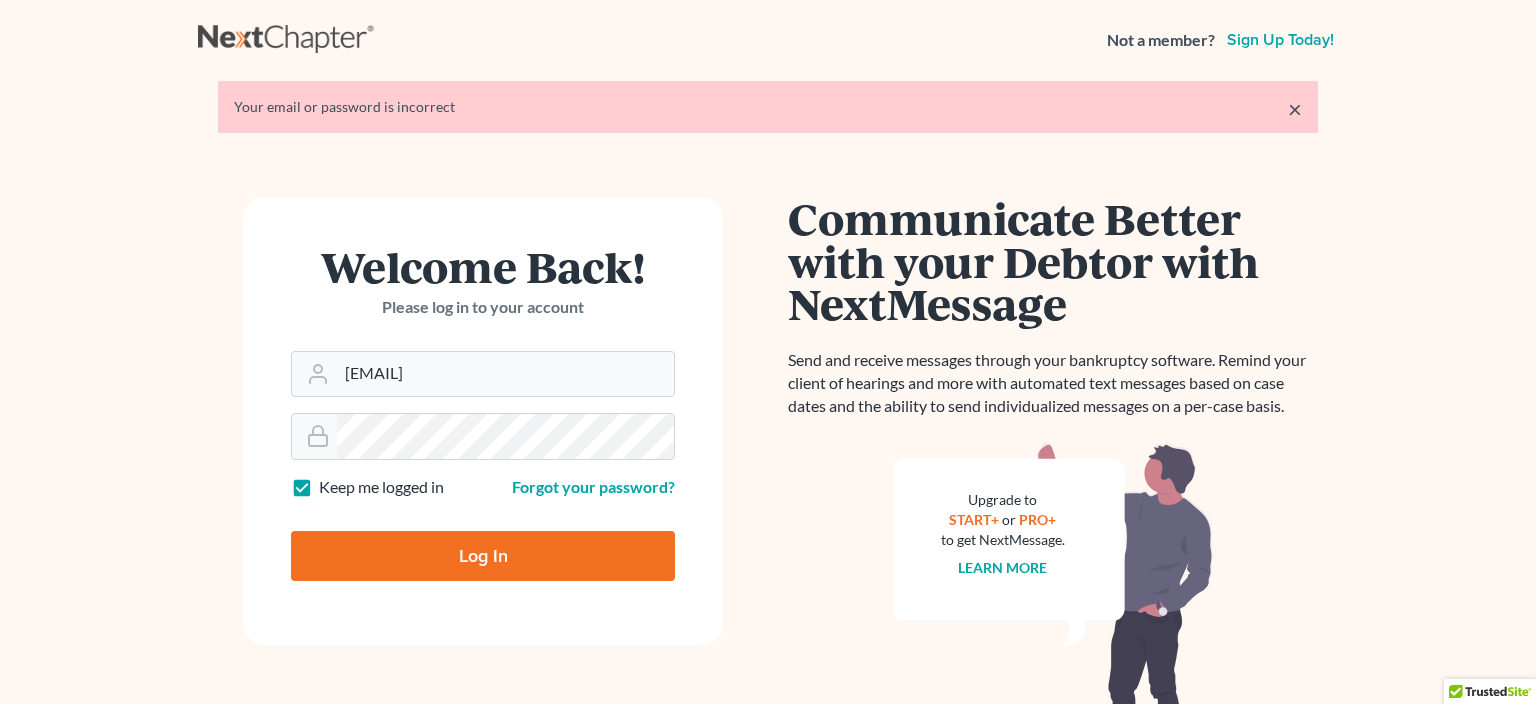 scroll, scrollTop: 0, scrollLeft: 0, axis: both 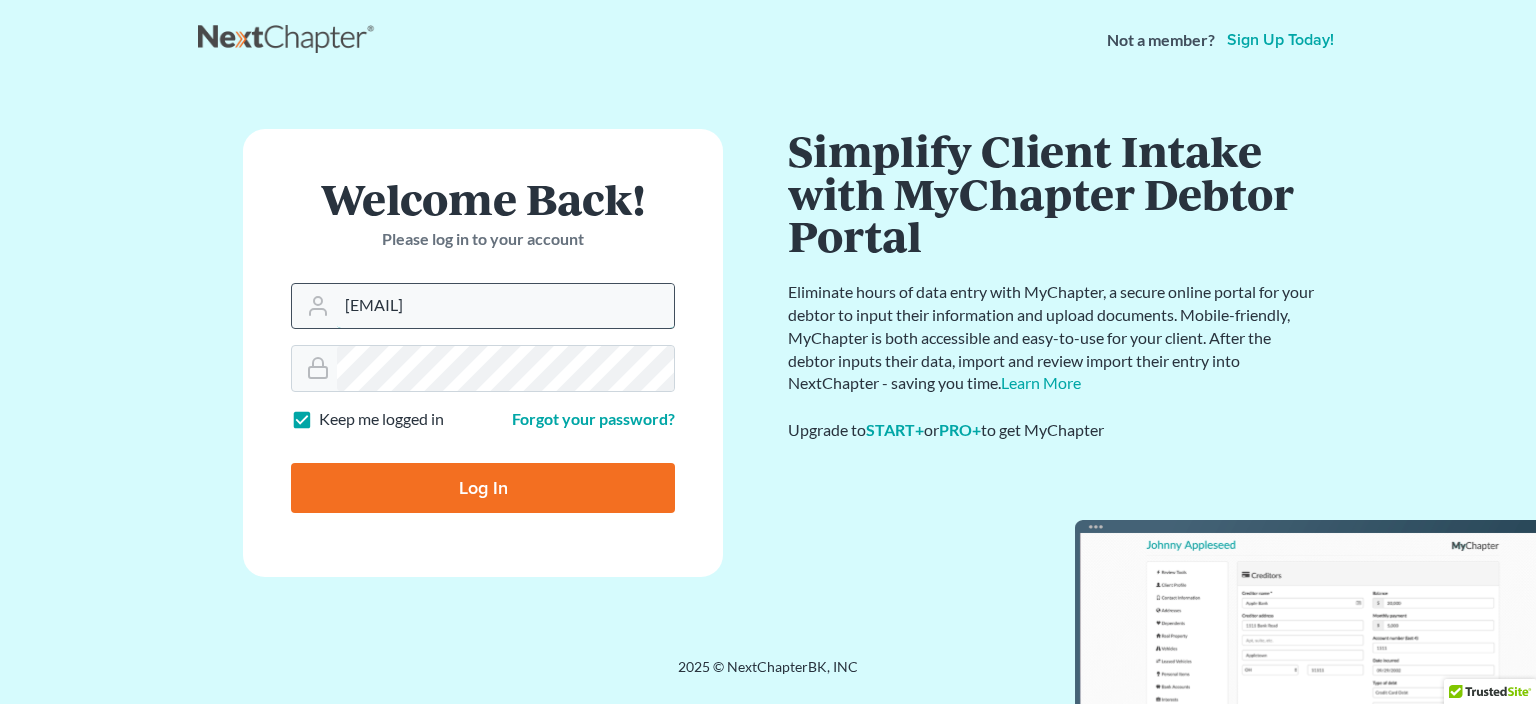 click on "[EMAIL]" at bounding box center (505, 306) 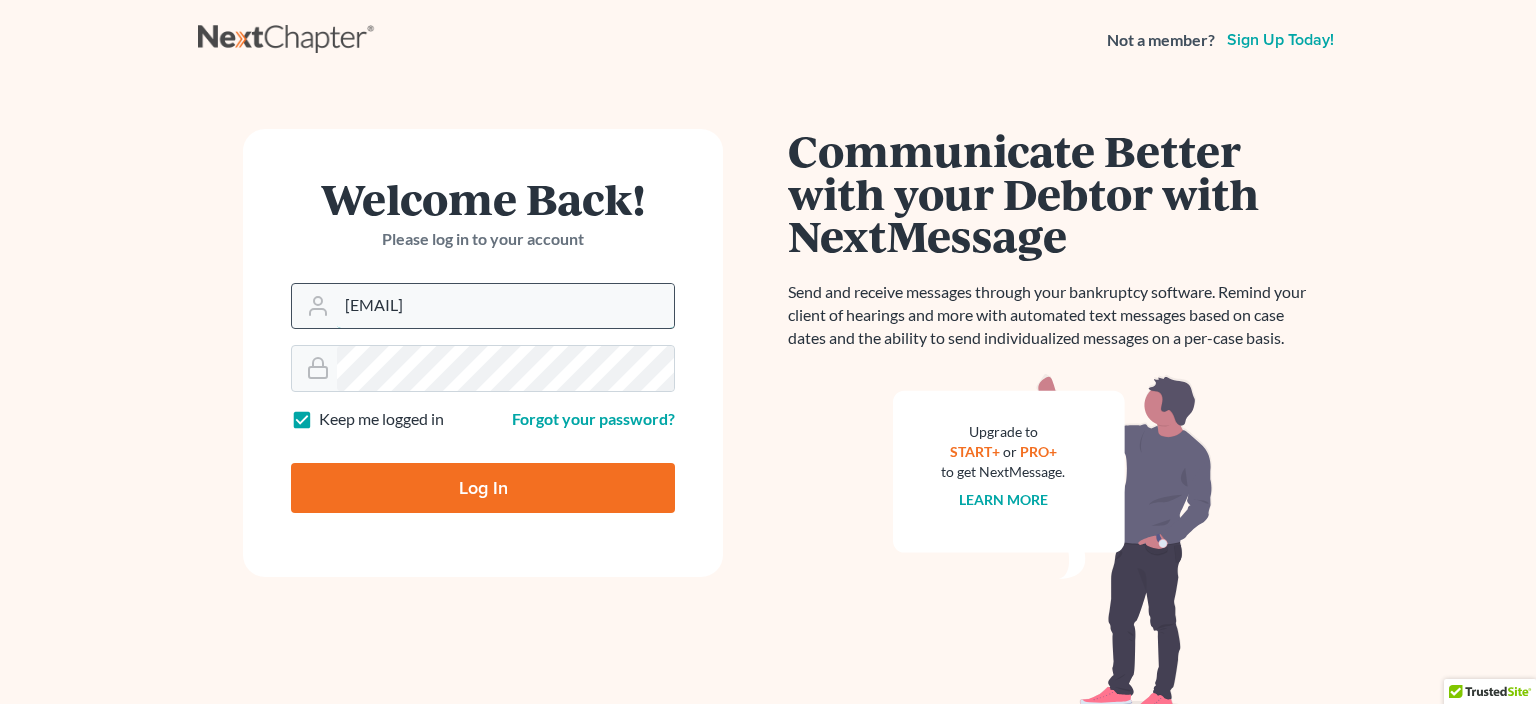type on "[EMAIL]" 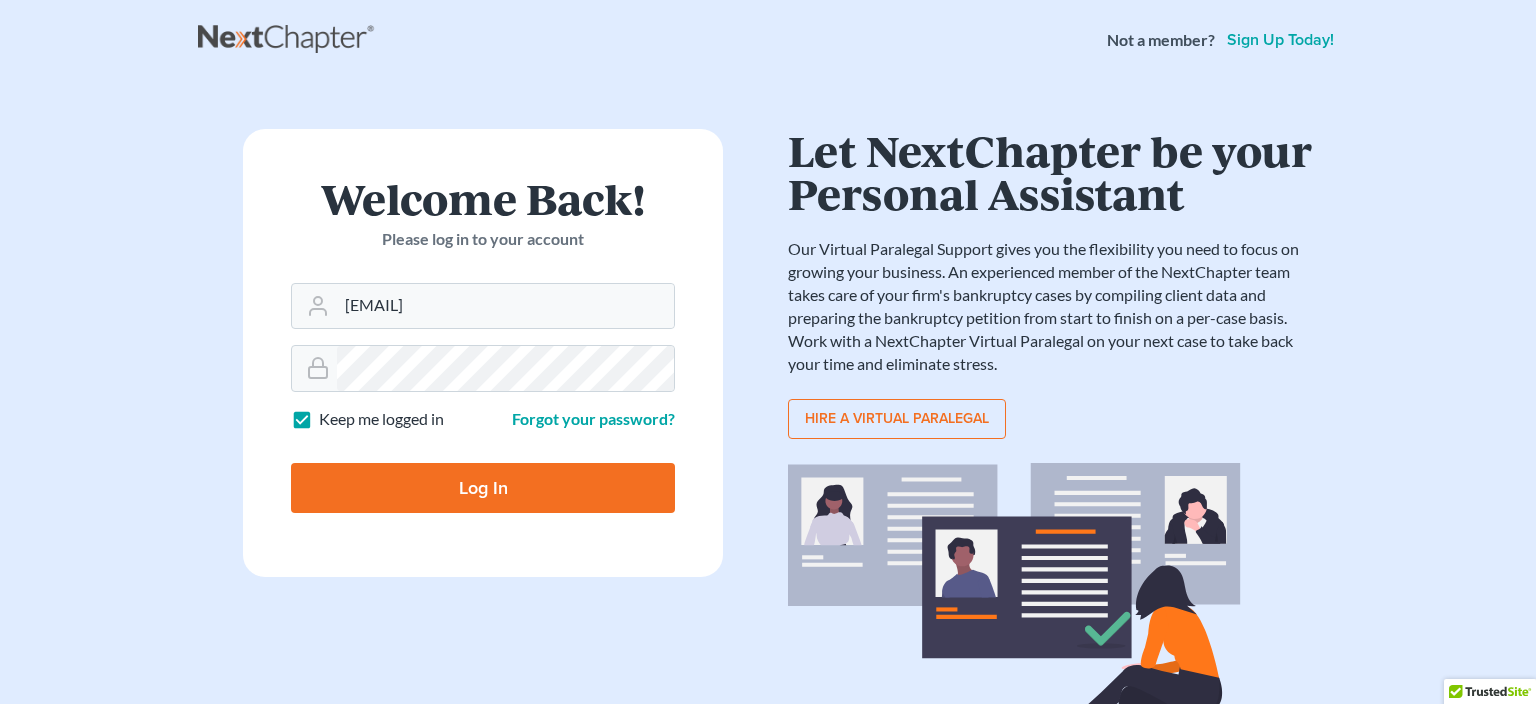 click on "Log In" at bounding box center [483, 488] 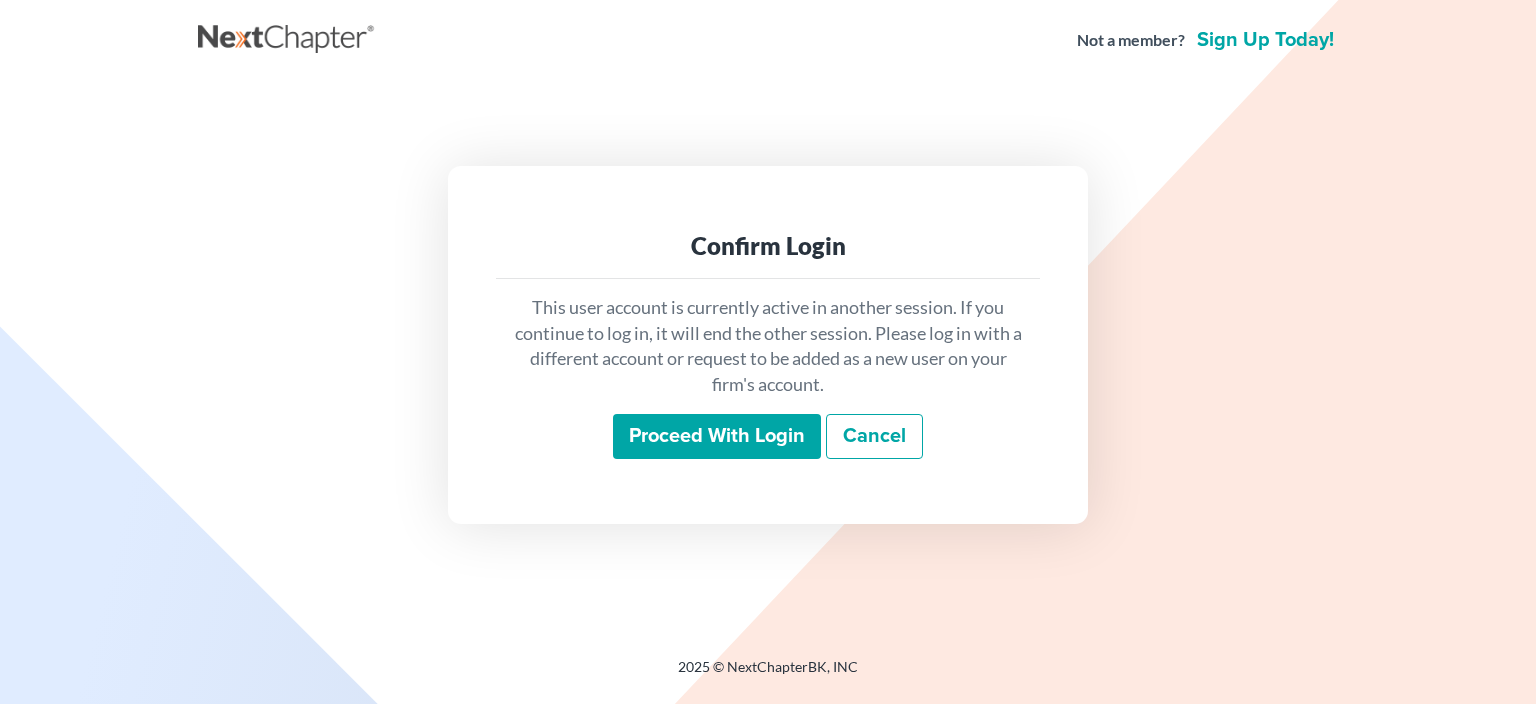 scroll, scrollTop: 0, scrollLeft: 0, axis: both 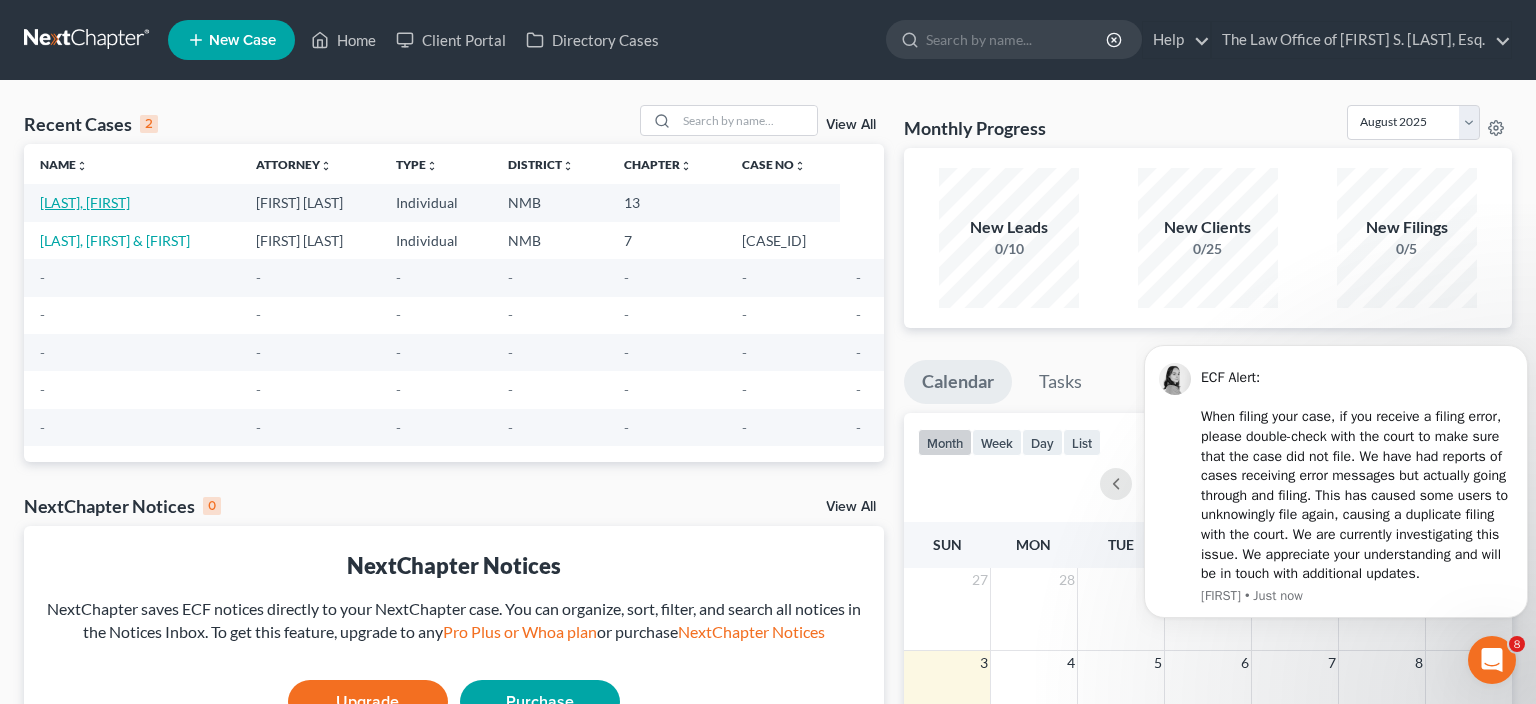 click on "[LAST], [FIRST]" at bounding box center [85, 202] 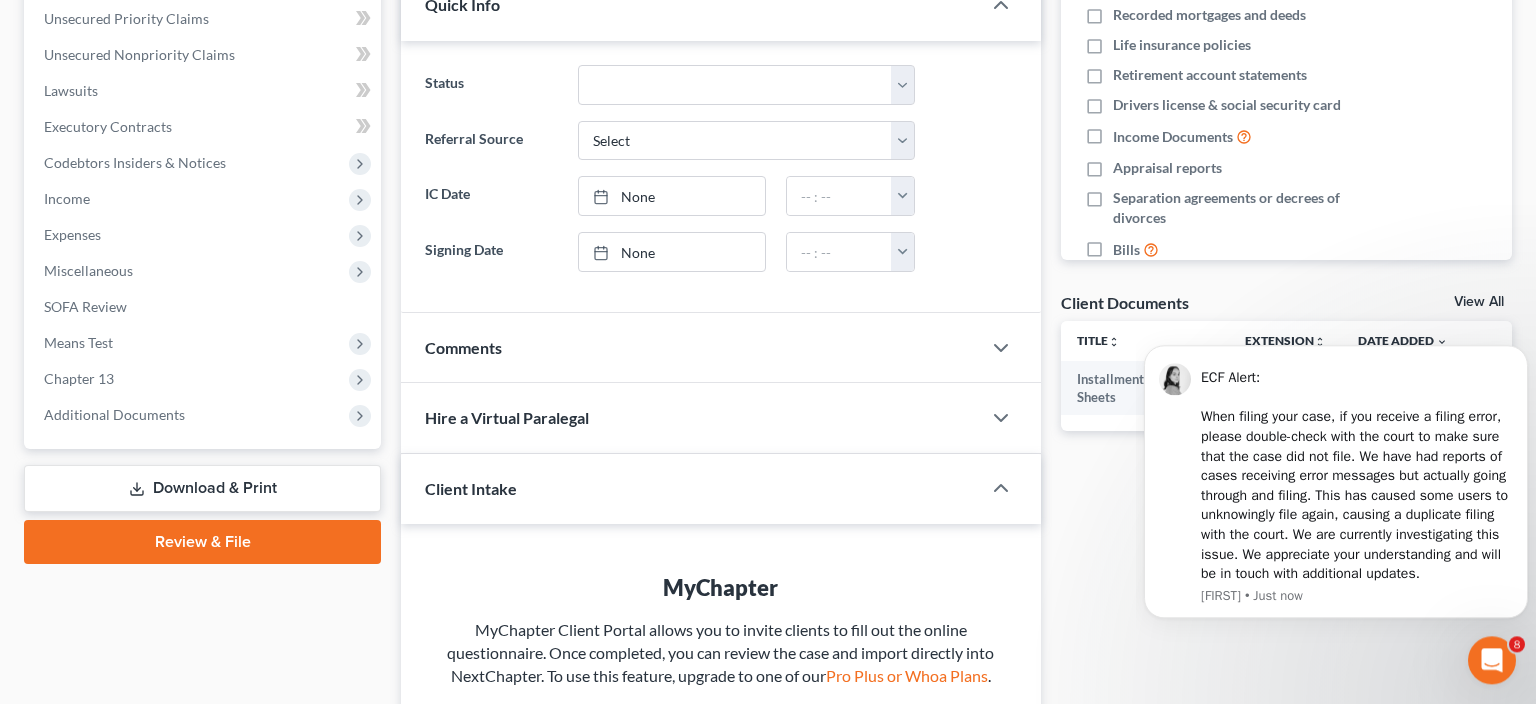 scroll, scrollTop: 487, scrollLeft: 0, axis: vertical 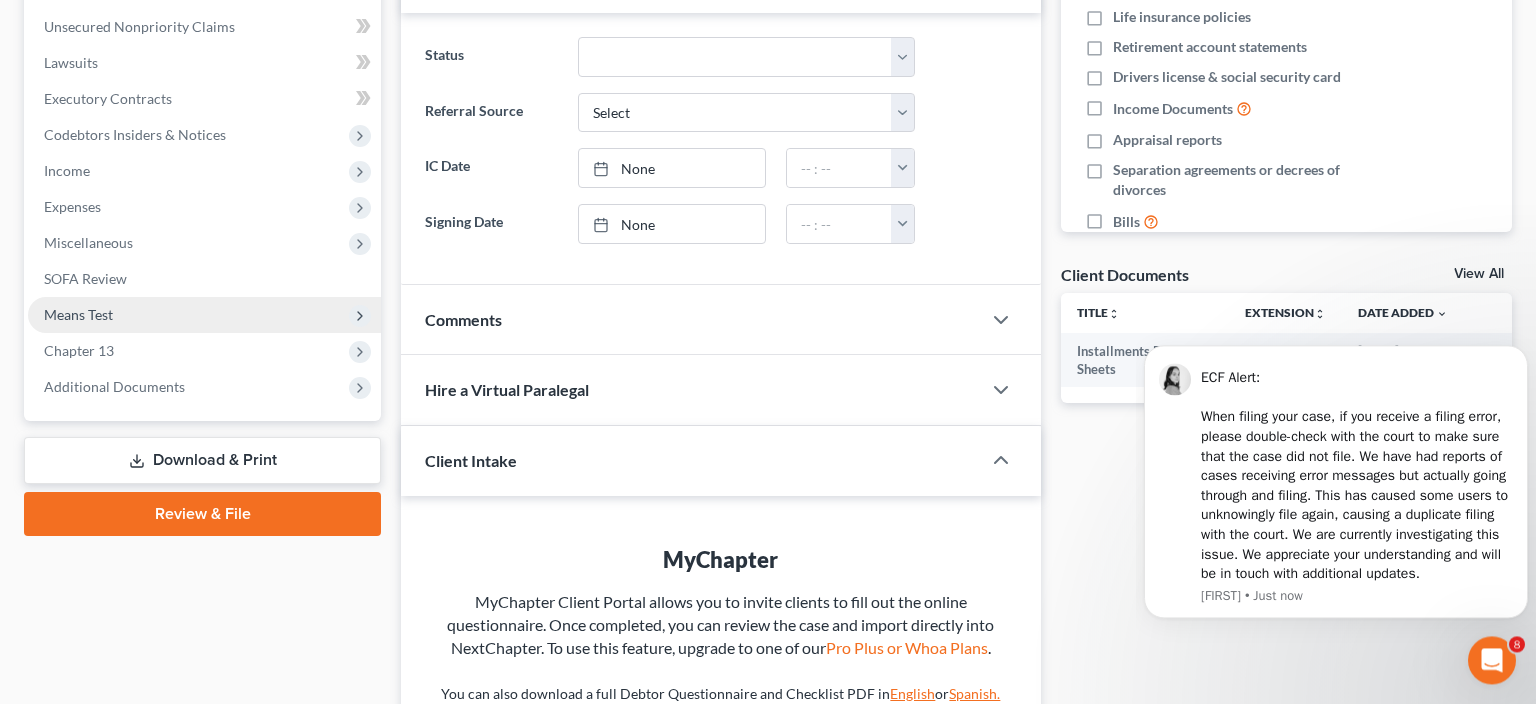 click on "Means Test" at bounding box center (78, 314) 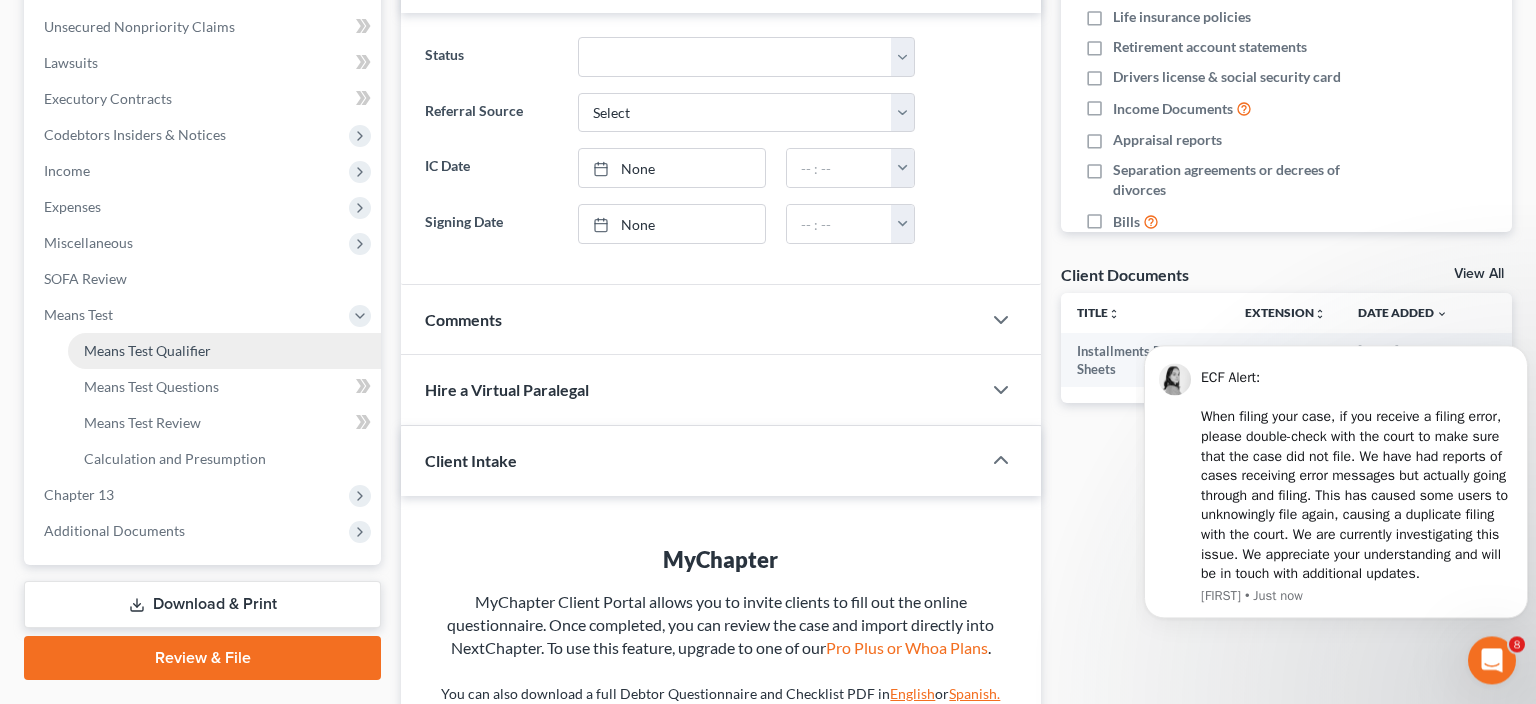 click on "Means Test Qualifier" at bounding box center (147, 350) 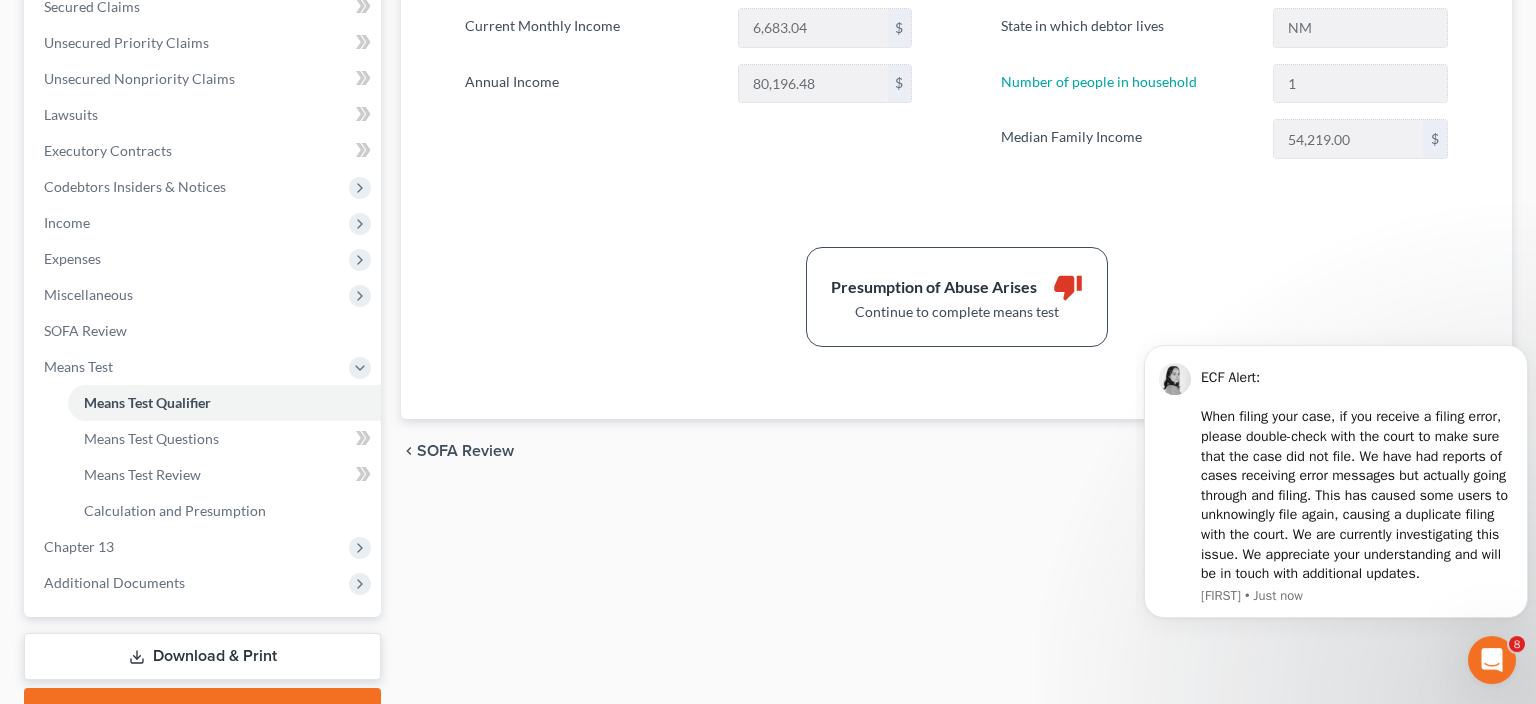 scroll, scrollTop: 452, scrollLeft: 0, axis: vertical 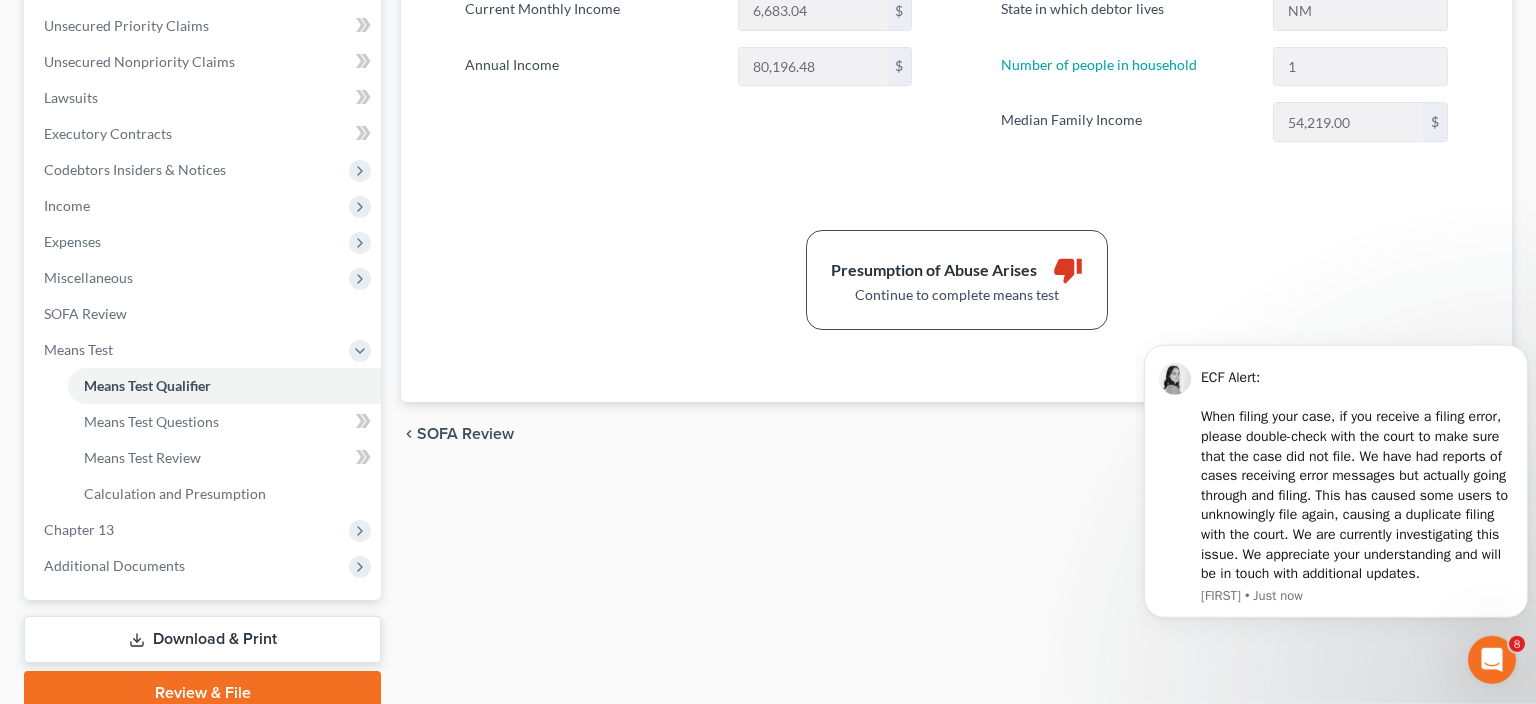 click on "Presumption of Abuse Arises thumb_down" at bounding box center (957, 270) 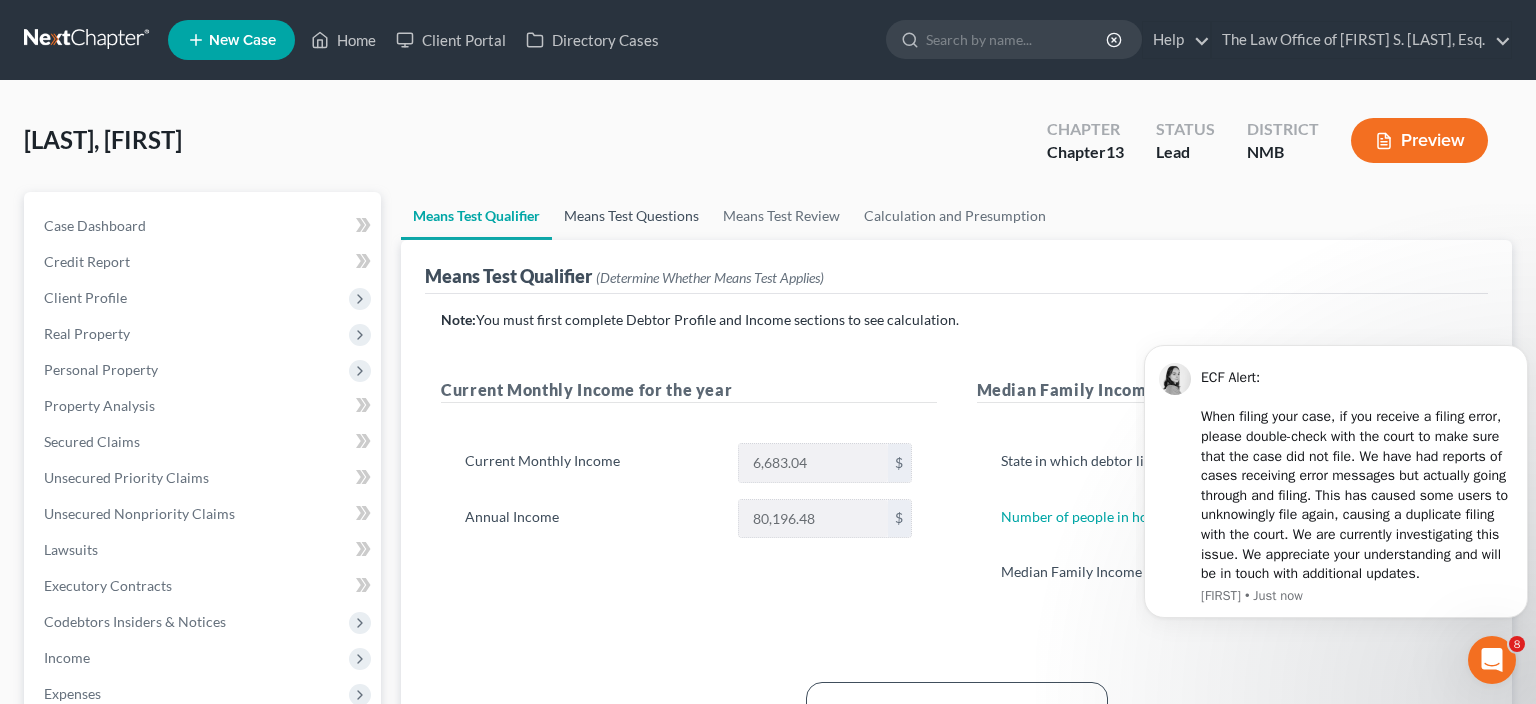 click on "Means Test Questions" at bounding box center (631, 216) 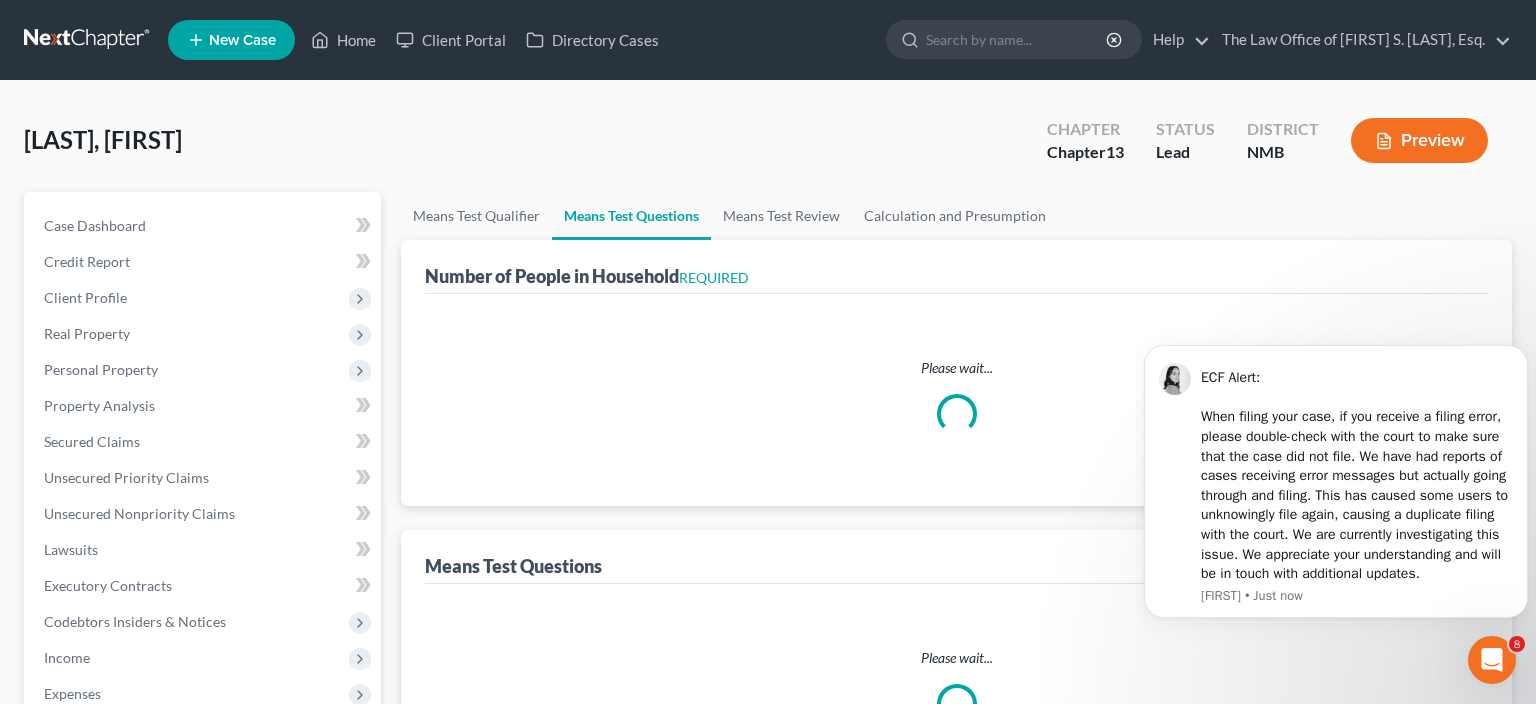 select on "0" 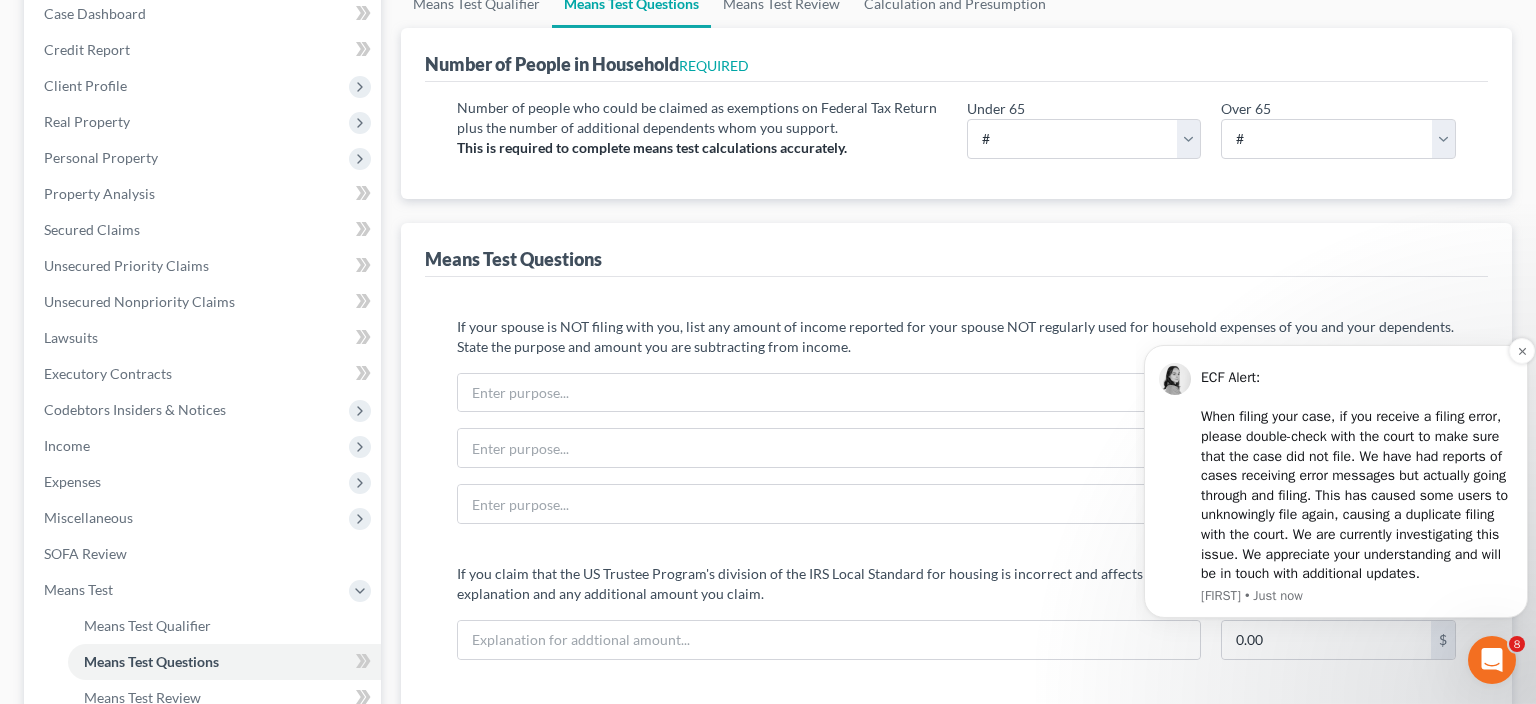 scroll, scrollTop: 211, scrollLeft: 0, axis: vertical 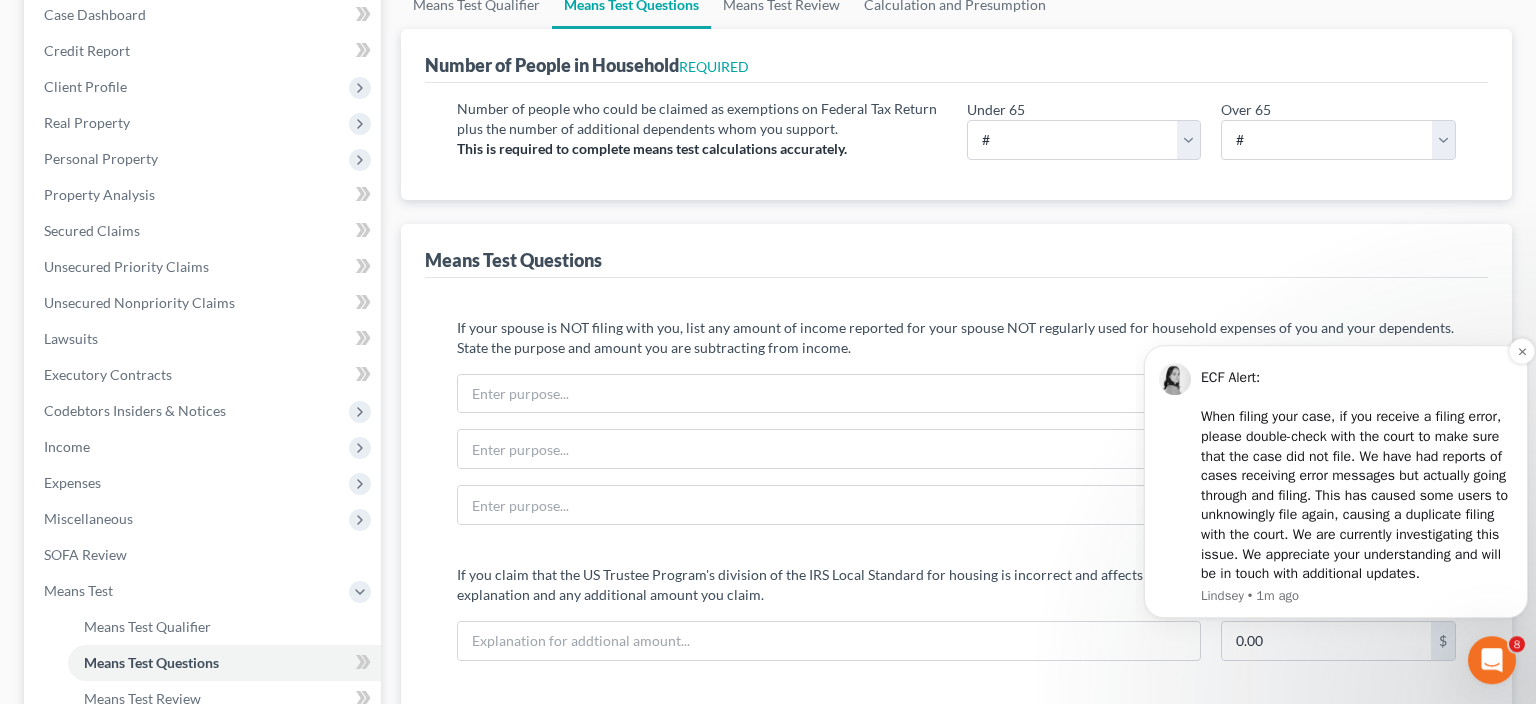 click on "ECF Alert : ​ When filing your case, if you receive a filing error, please double-check with the court to make sure that the case did not file. We have had reports of cases receiving error messages but actually going through and filing. This has caused some users to unknowingly file again, causing a duplicate filing with the court. We are currently investigating this issue. We appreciate your understanding and will be in touch with additional updates. [FIRST] • 1m ago" at bounding box center [1336, 481] 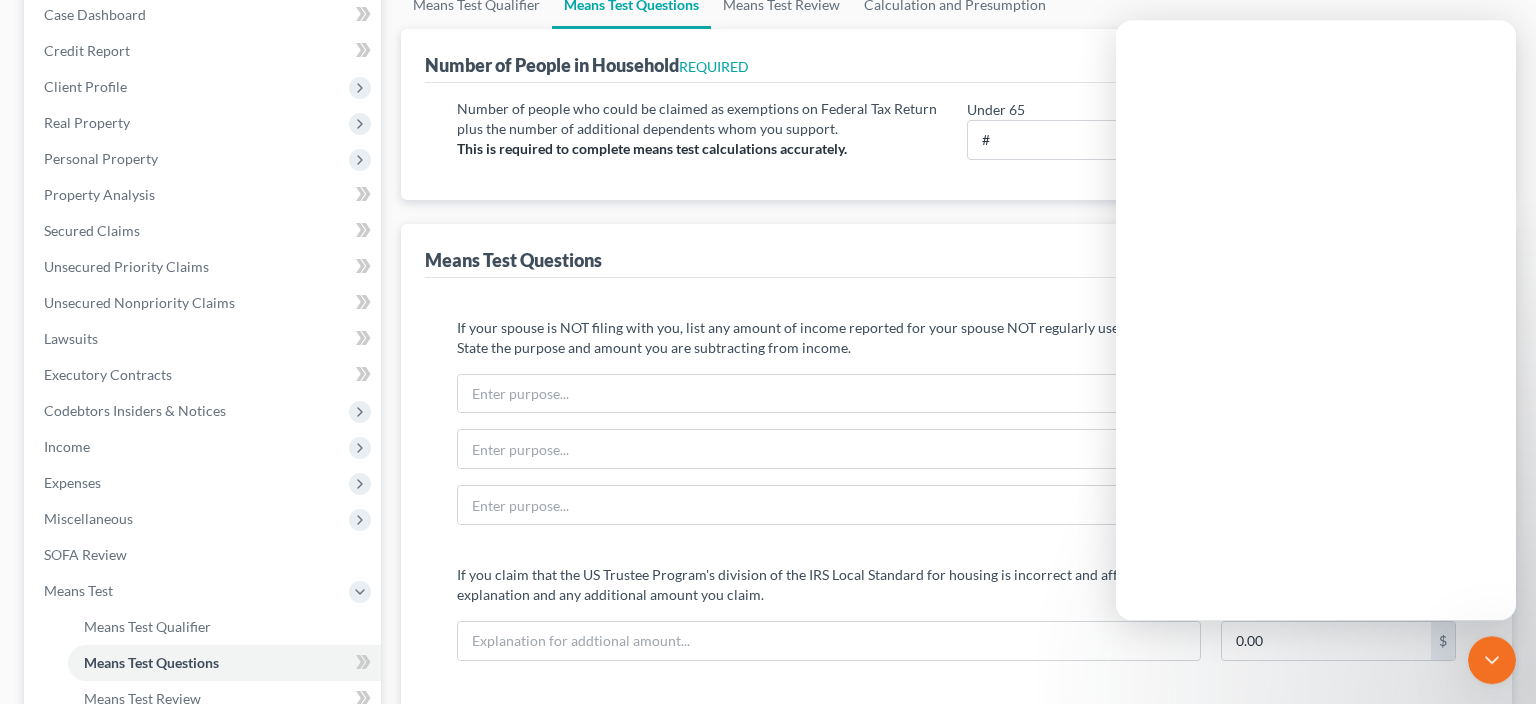 scroll, scrollTop: 0, scrollLeft: 0, axis: both 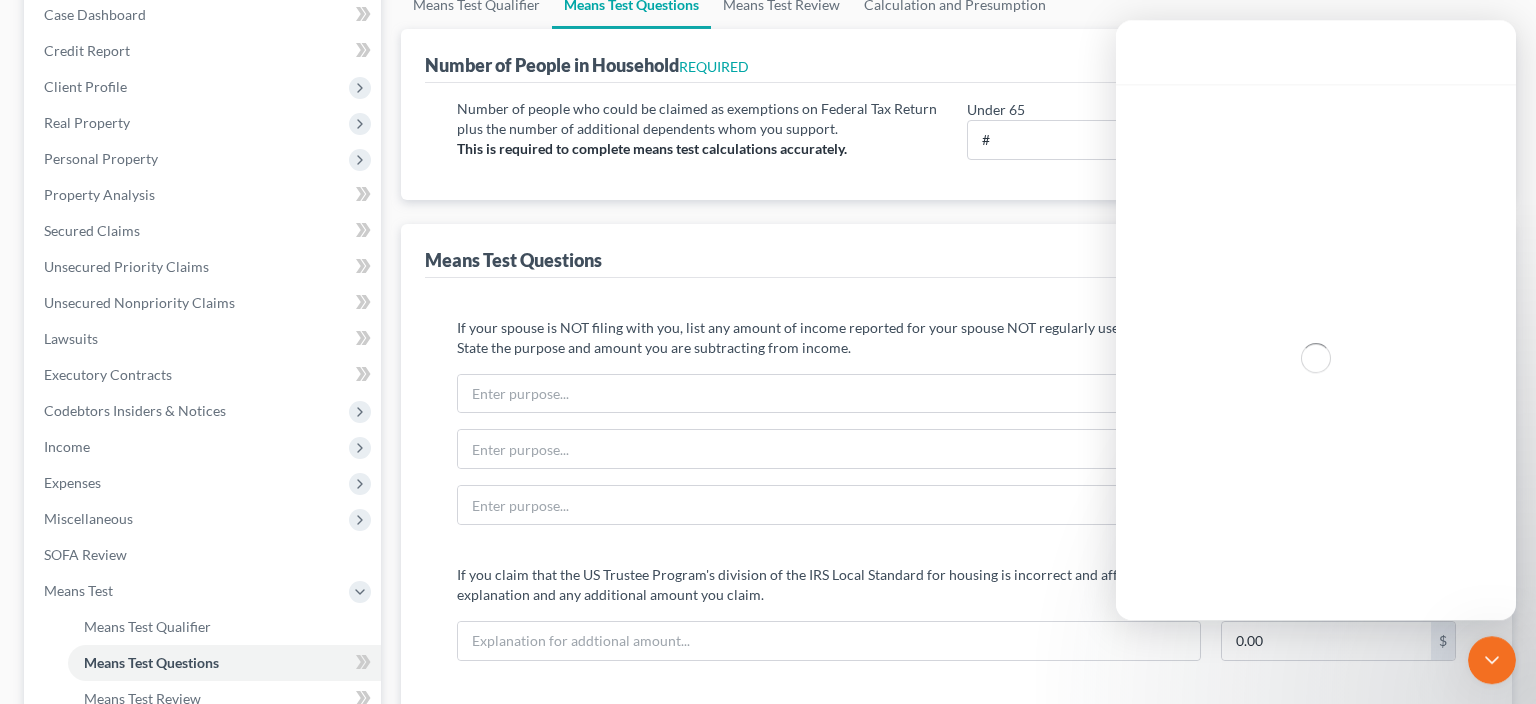 click on "Means Test Qualifier
Means Test Questions
Means Test Review
Calculation and Presumption
Number of People in Household  REQUIRED
Number of people who could be claimed as exemptions on Federal Tax Return plus the number of additional dependents whom you support. This is required to complete means test calculations accurately. Under 65 # 0 1 2 3 4 5 6 7 8 9 10 Over 65 # 0 1 2 3 4 5 6 7 8 9 10
Means Test Questions
If your spouse is NOT filing with you, list any amount of income reported for your spouse NOT regularly used for household expenses of you and your dependents. State the purpose and amount you are subtracting from income. 0.00 $ 0.00 $ 0.00 $ If you claim that the US Trustee Program's division of the IRS Local Standard for housing is incorrect and affects the calculation of your monthly expenses, fill in explanation and any additional amount you claim. 0.00 $ Housing Local Standard Override to $0 Vehicles  Select 0 1 2 3 4 5 0 $ Override $" at bounding box center [956, 1199] 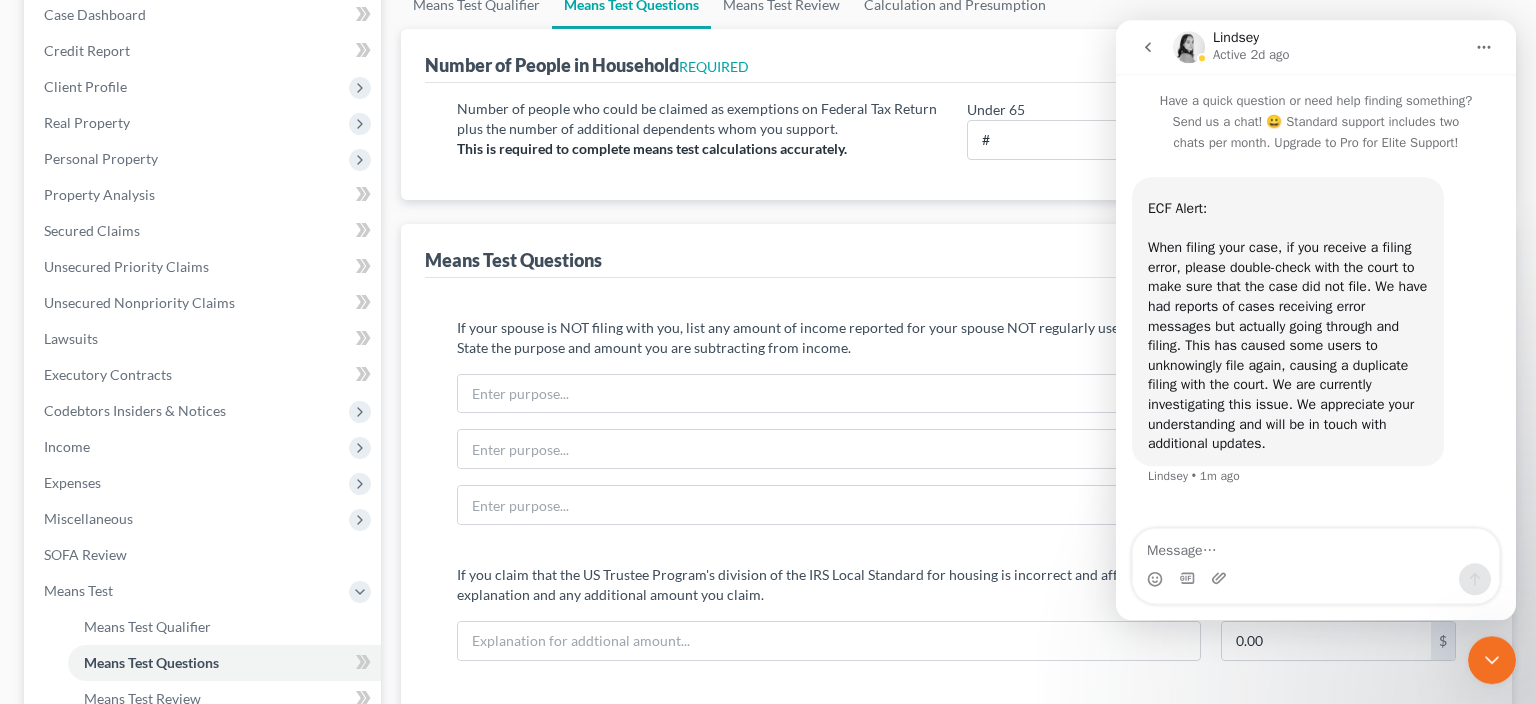 click 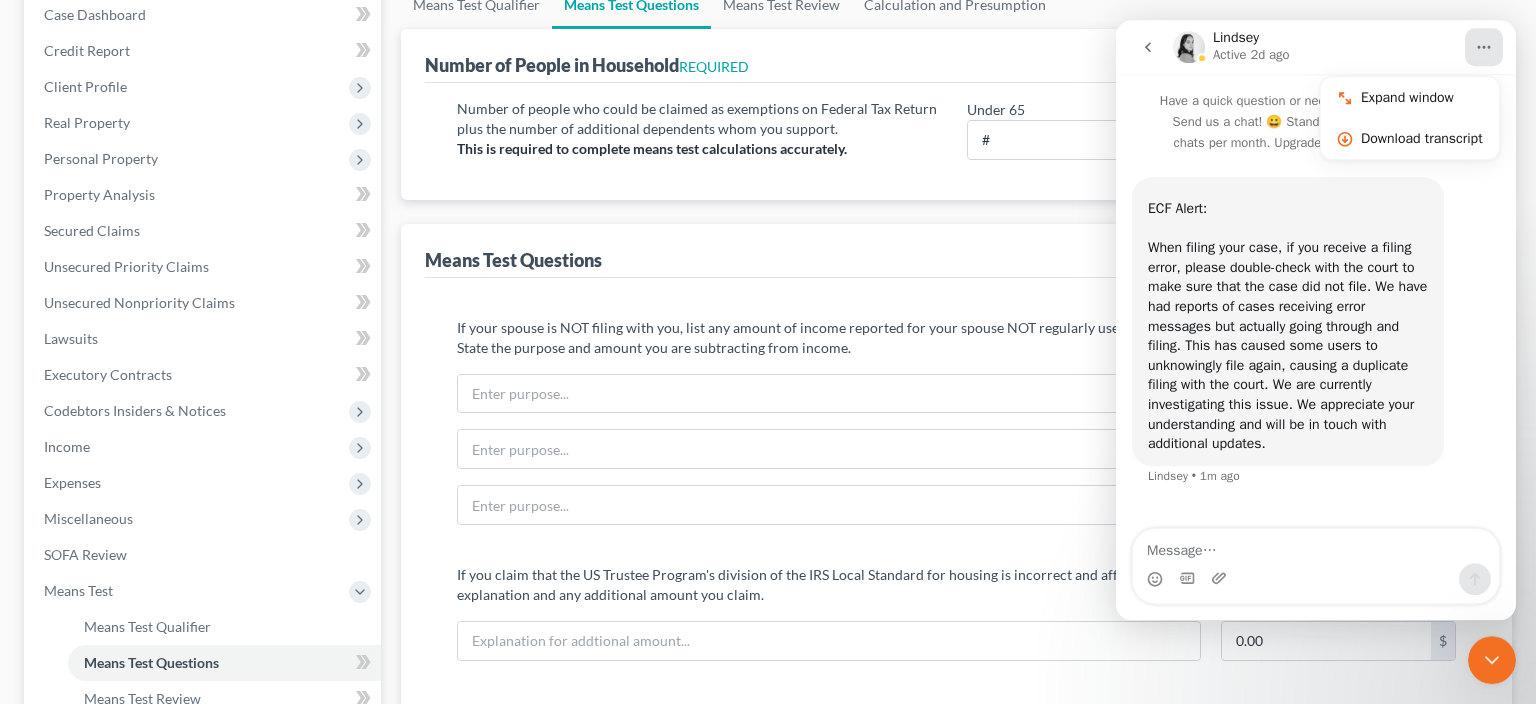 click at bounding box center (1148, 47) 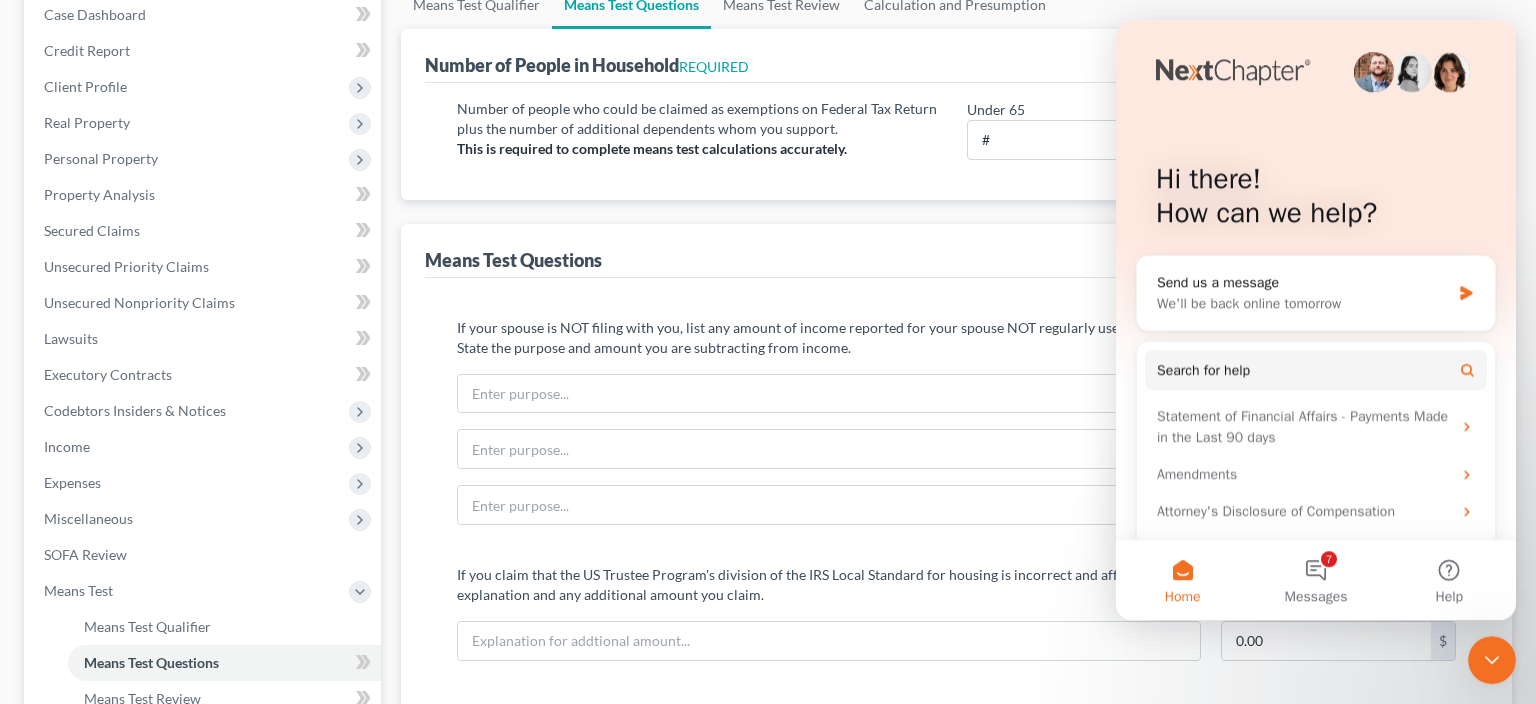 click on "If your spouse is NOT filing with you, list any amount of income reported for your spouse NOT regularly used for household expenses of you and your dependents. State the purpose and amount you are subtracting from income. 0.00 $ 0.00 $ 0.00 $ If you claim that the US Trustee Program's division of the IRS Local Standard for housing is incorrect and affects the calculation of your monthly expenses, fill in explanation and any additional amount you claim. 0.00 $ Housing Local Standard Override to $0 Vehicles  Select 0 1 2 3 4 5 Add additional deduction Health savings account expenses 0 $ Override Health insurance 257.15 $ Override Disability insurance 0.00 $ Do you actually spend this total amount? Yes No  257.15 $ Additional Expenses Additional home energy costs in excess of allowance 0.00 $ Additional education expenses for children under 18 (not to exceed $214.58 per child) 0.00 $ Override expenses from Schedules I & J? Yes No Override vehicle ownership deduction? Yes No Yes No 105.00 $ Schedule J $" at bounding box center [956, 1037] 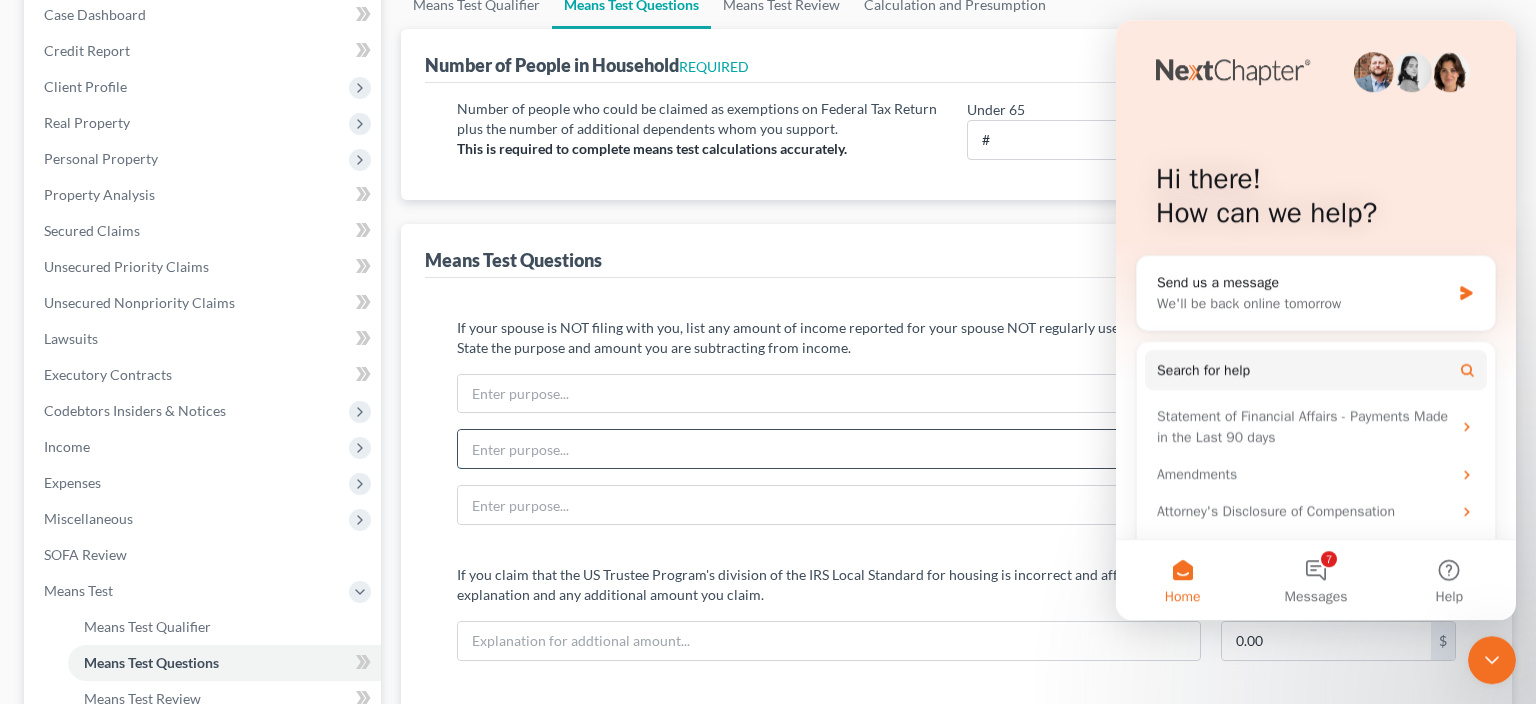 click at bounding box center (829, 449) 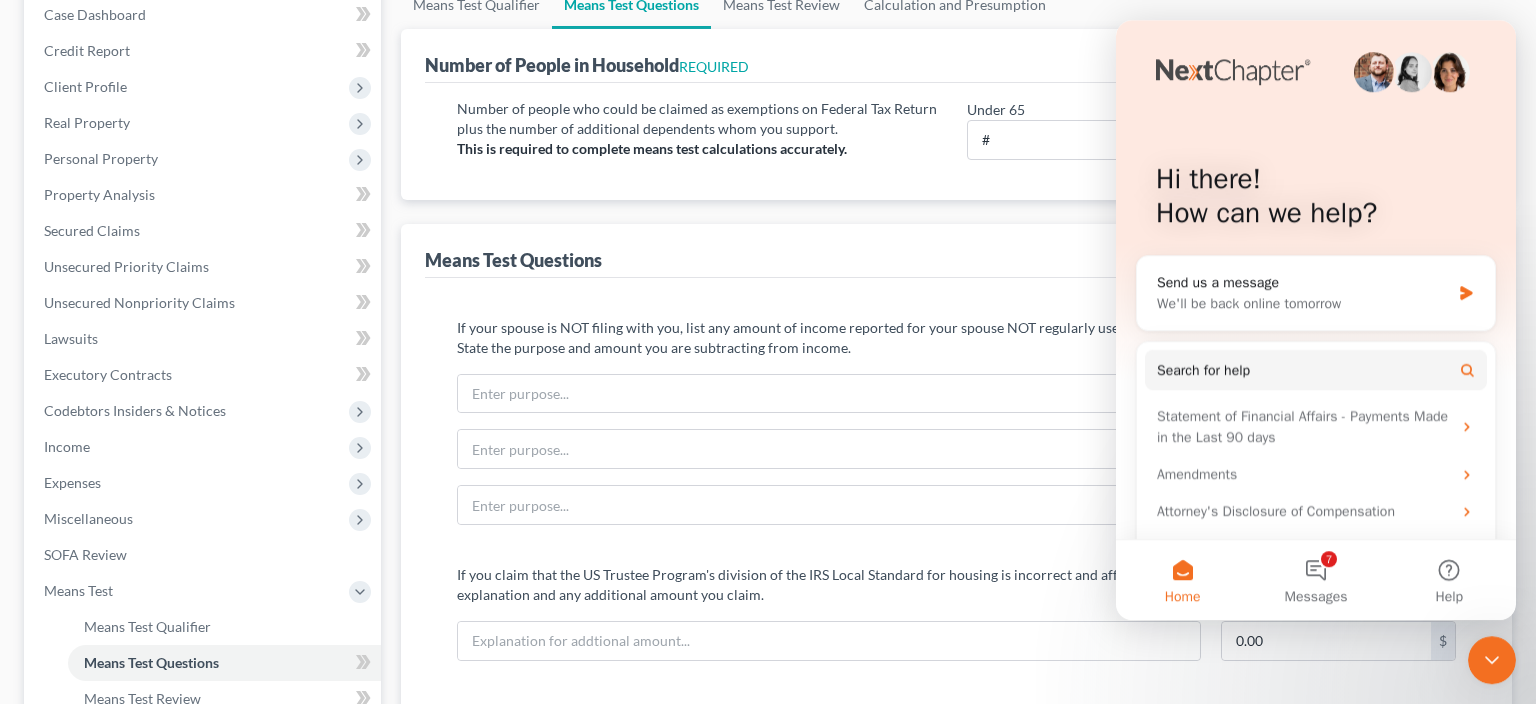 click on "Hi there! How can we help?" at bounding box center [1316, 200] 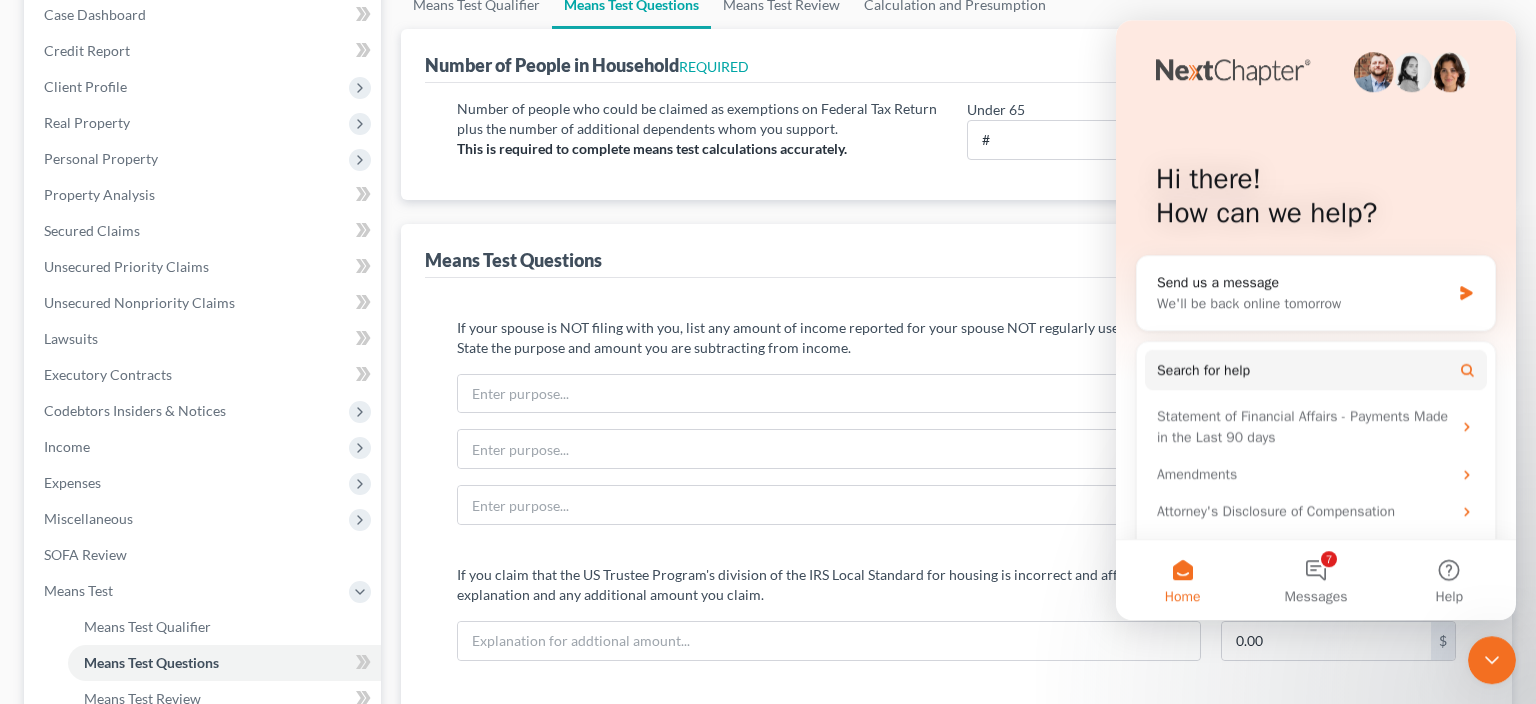 click on "Number of People in Household  REQUIRED
Number of people who could be claimed as exemptions on Federal Tax Return plus the number of additional dependents whom you support. This is required to complete means test calculations accurately. Under 65 # 0 1 2 3 4 5 6 7 8 9 10 Over 65 # 0 1 2 3 4 5 6 7 8 9 10
Means Test Questions
If your spouse is NOT filing with you, list any amount of income reported for your spouse NOT regularly used for household expenses of you and your dependents. State the purpose and amount you are subtracting from income. 0.00 $ 0.00 $ 0.00 $ If you claim that the US Trustee Program's division of the IRS Local Standard for housing is incorrect and affects the calculation of your monthly expenses, fill in explanation and any additional amount you claim. 0.00 $ Housing Local Standard Override to $0 Vehicles  Select 0 1 2 3 4 5 Add additional deduction Health savings account expenses 0 $ Override Health insurance 257.15 $ Override Disability insurance 0.00 $ Yes No  257.15 $" at bounding box center (956, 1191) 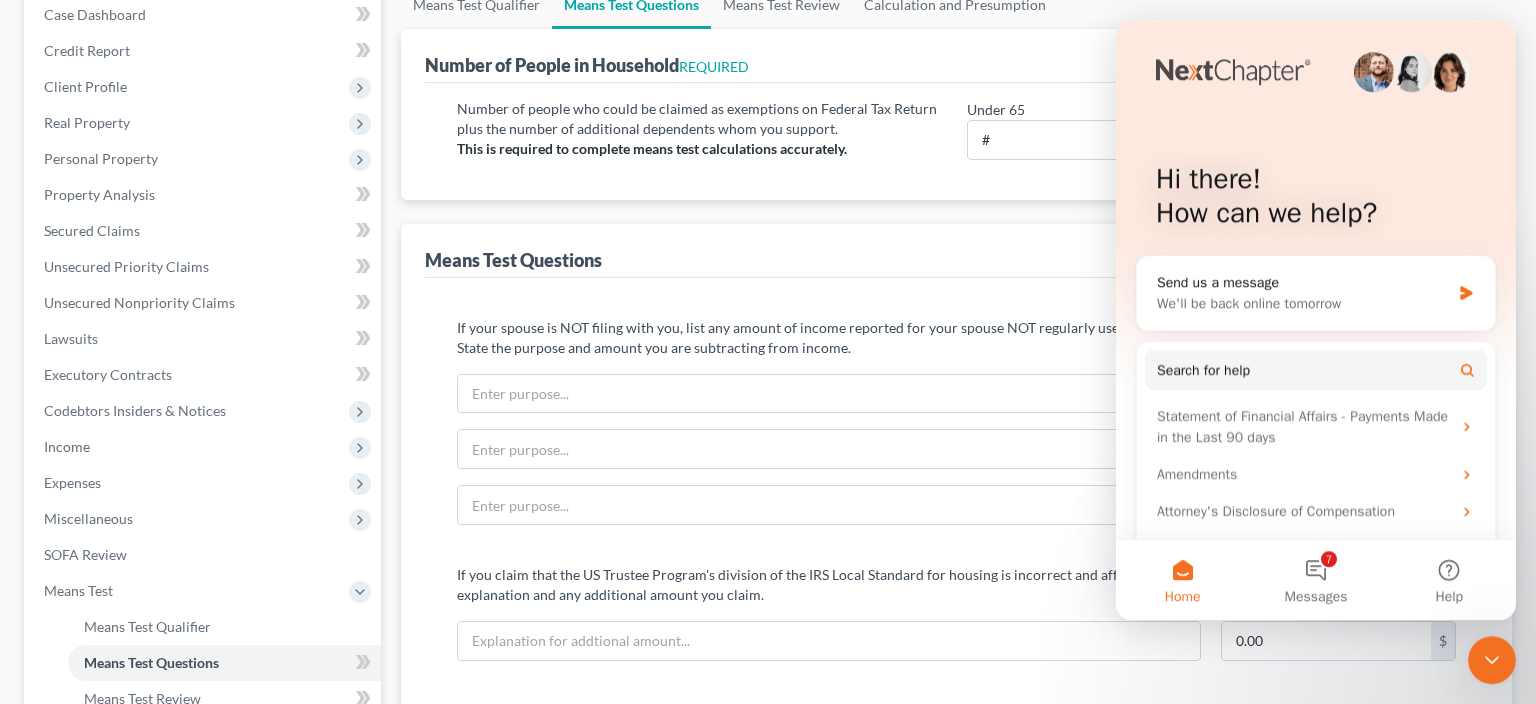 click on "Means Test Questions" at bounding box center [956, 251] 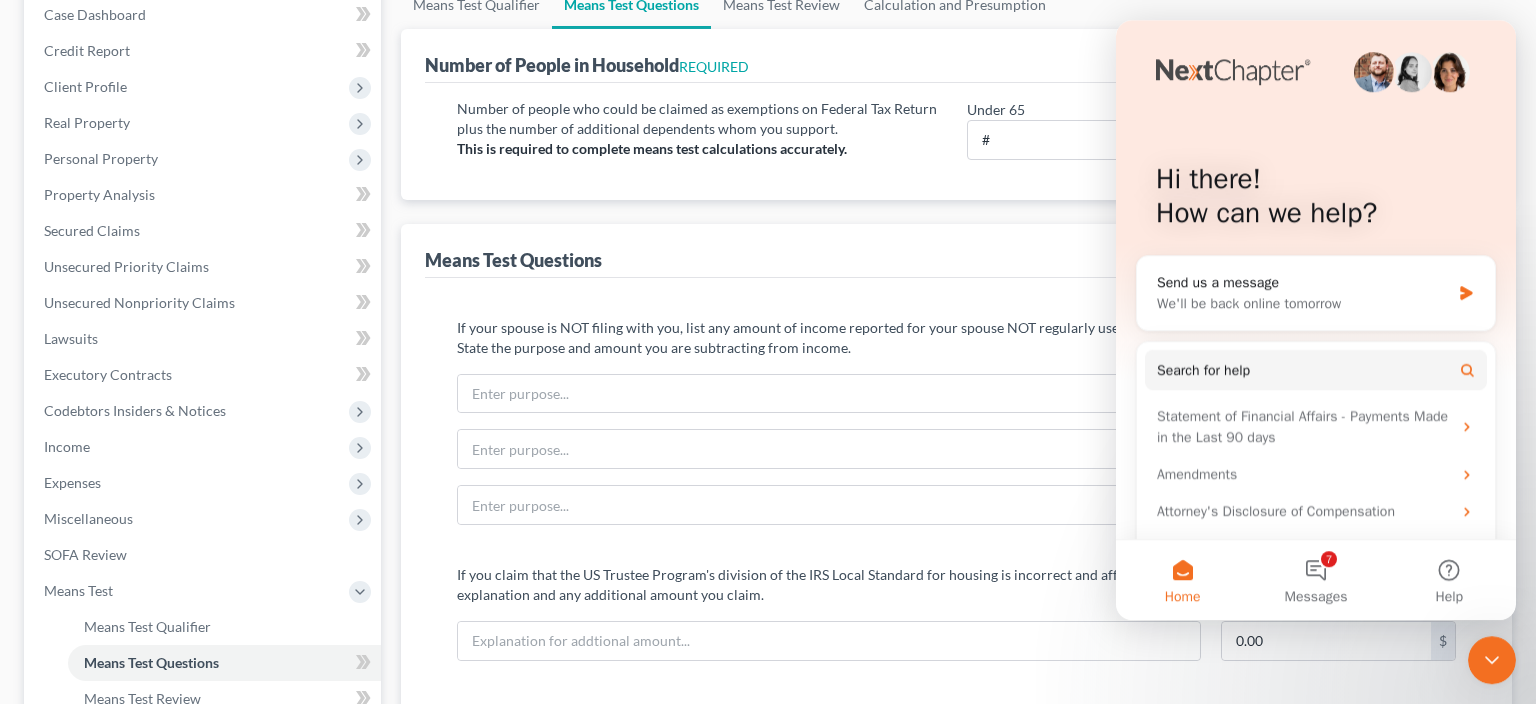 click on "Hi there! How can we help? Send us a message We'll be back online tomorrow Search for help Statement of Financial Affairs - Payments Made in the Last 90 days Amendments Attorney's Disclosure of Compensation Form Preview Helper" at bounding box center (1316, 303) 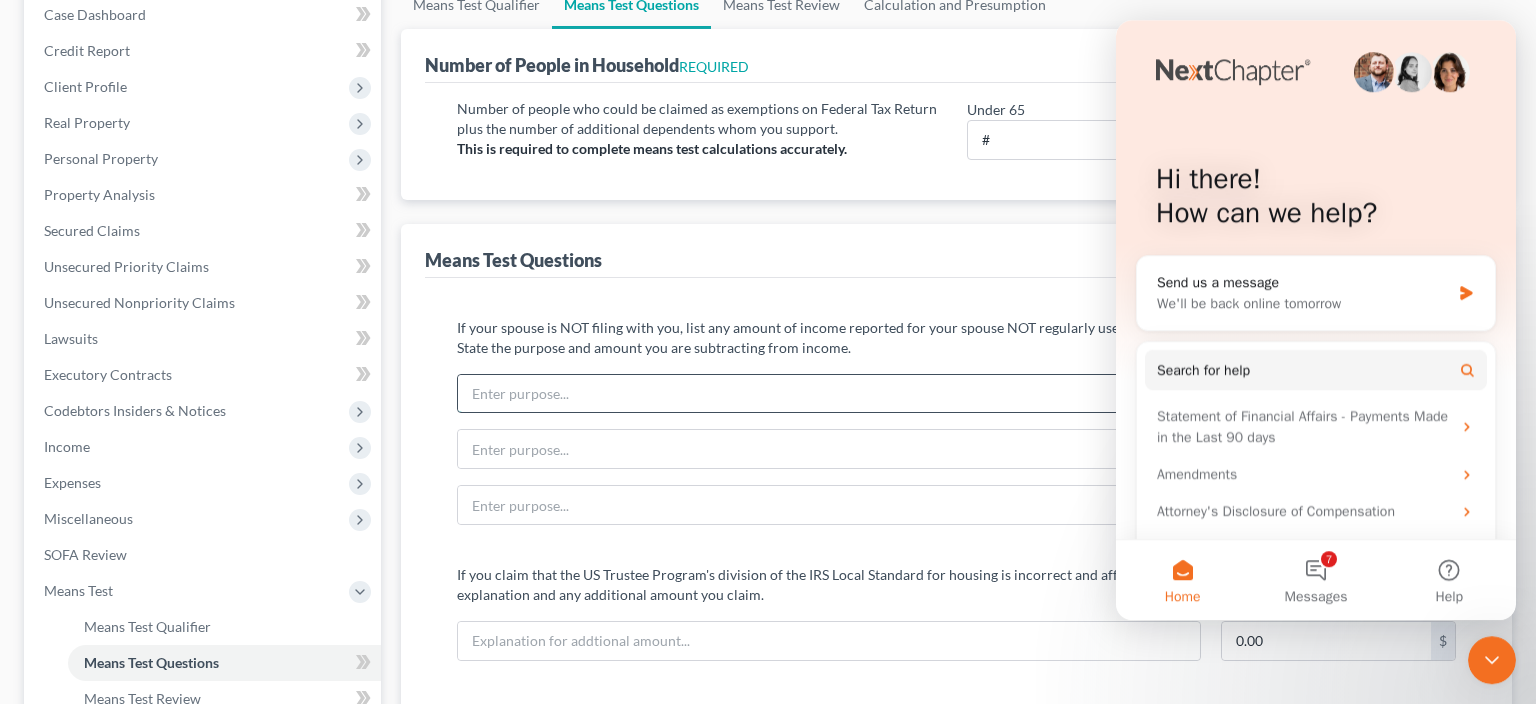 click at bounding box center (829, 394) 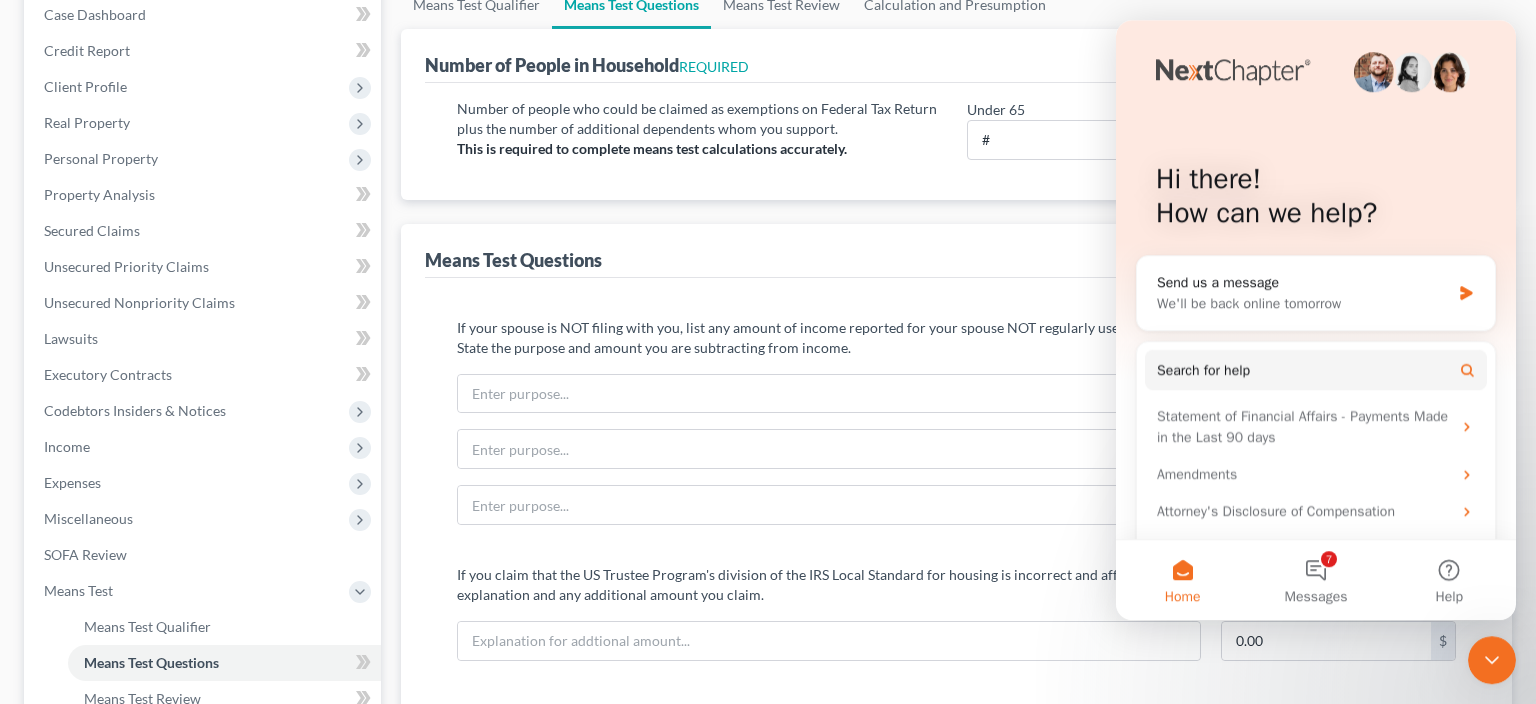 click on "Hi there! How can we help?" at bounding box center (1316, 200) 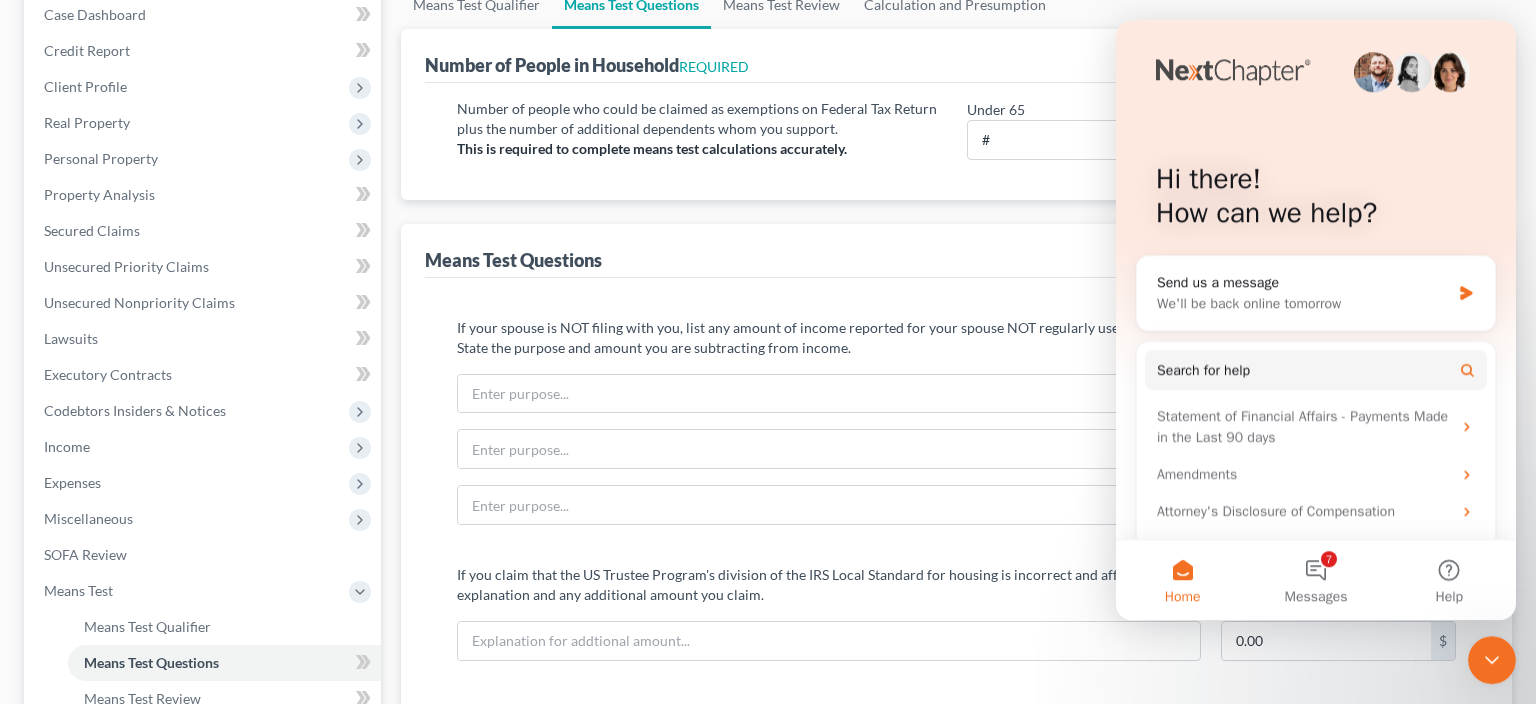 click on "Home" at bounding box center (1182, 580) 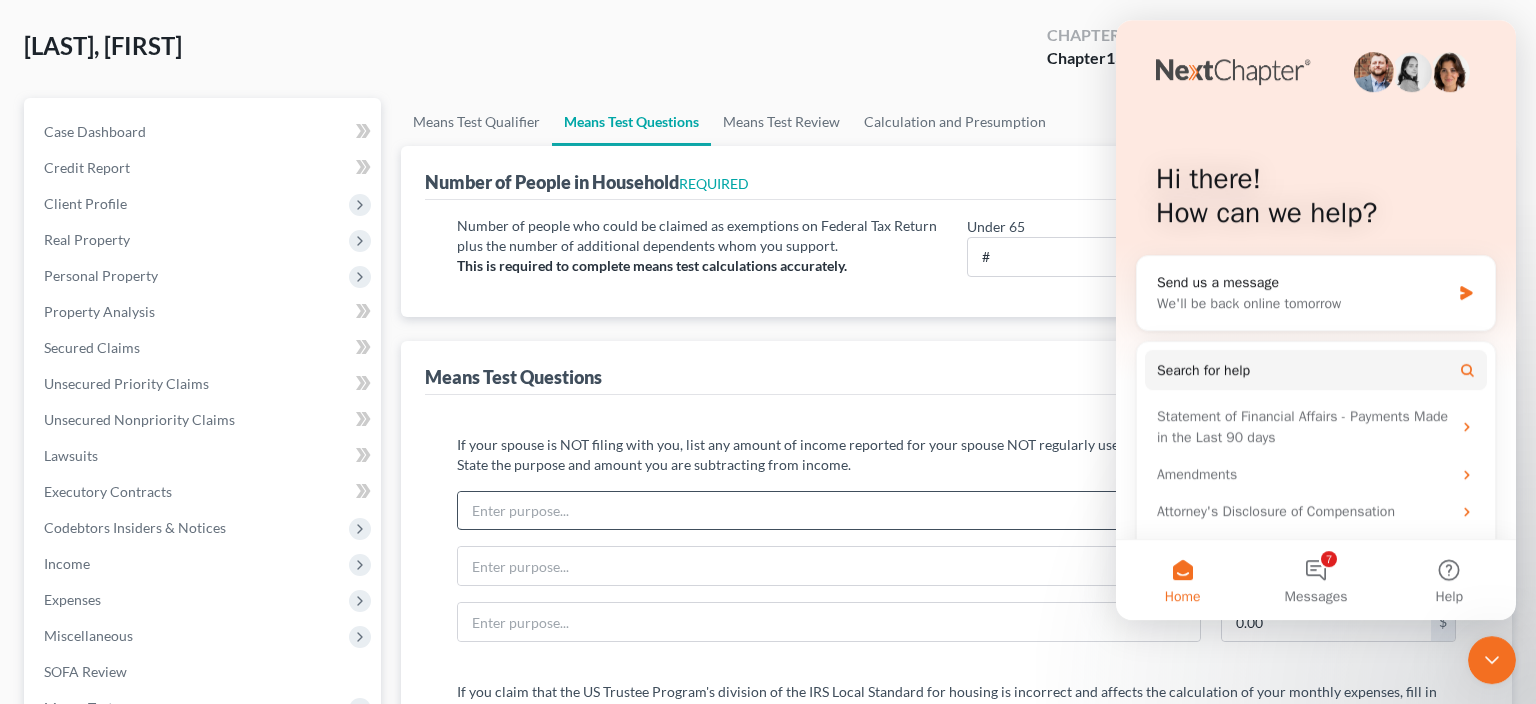 scroll, scrollTop: 0, scrollLeft: 0, axis: both 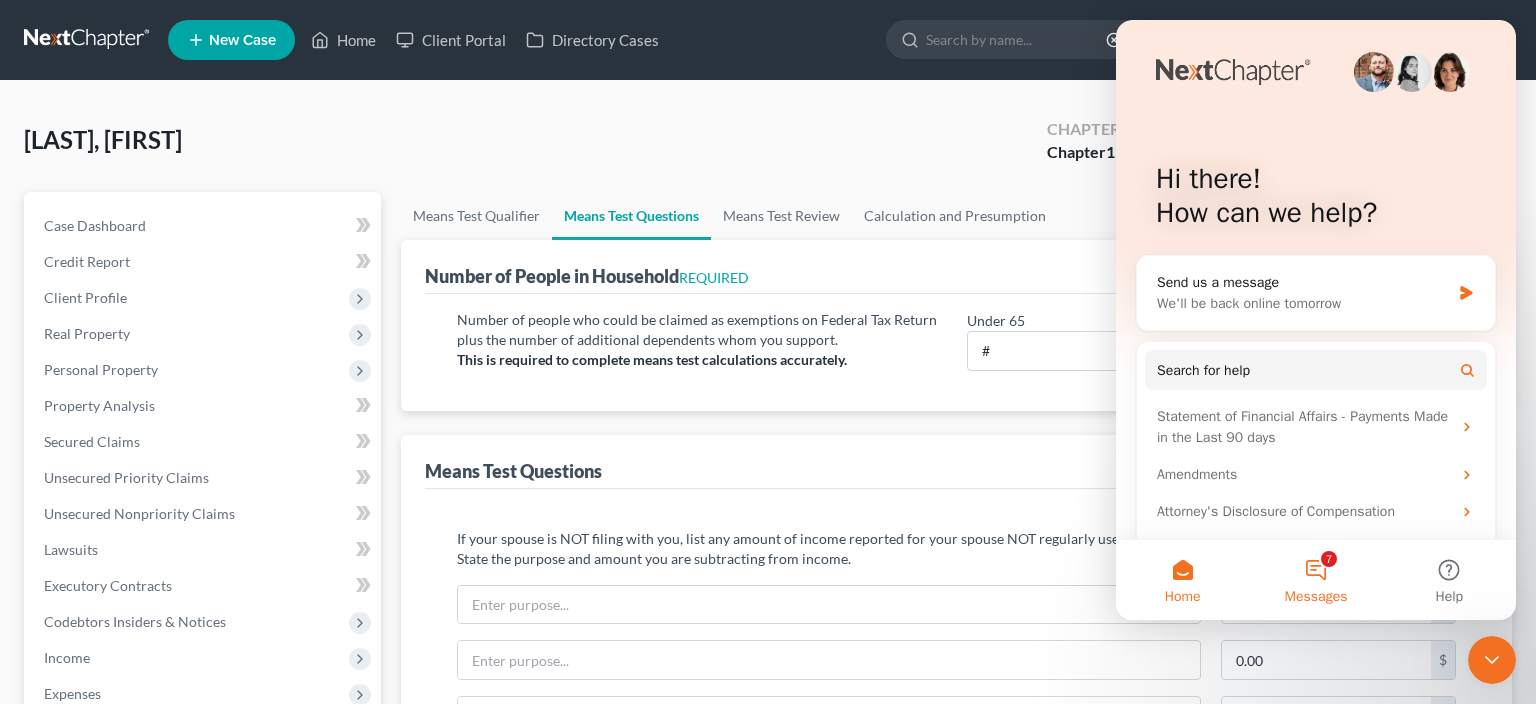 click on "7 Messages" at bounding box center [1315, 580] 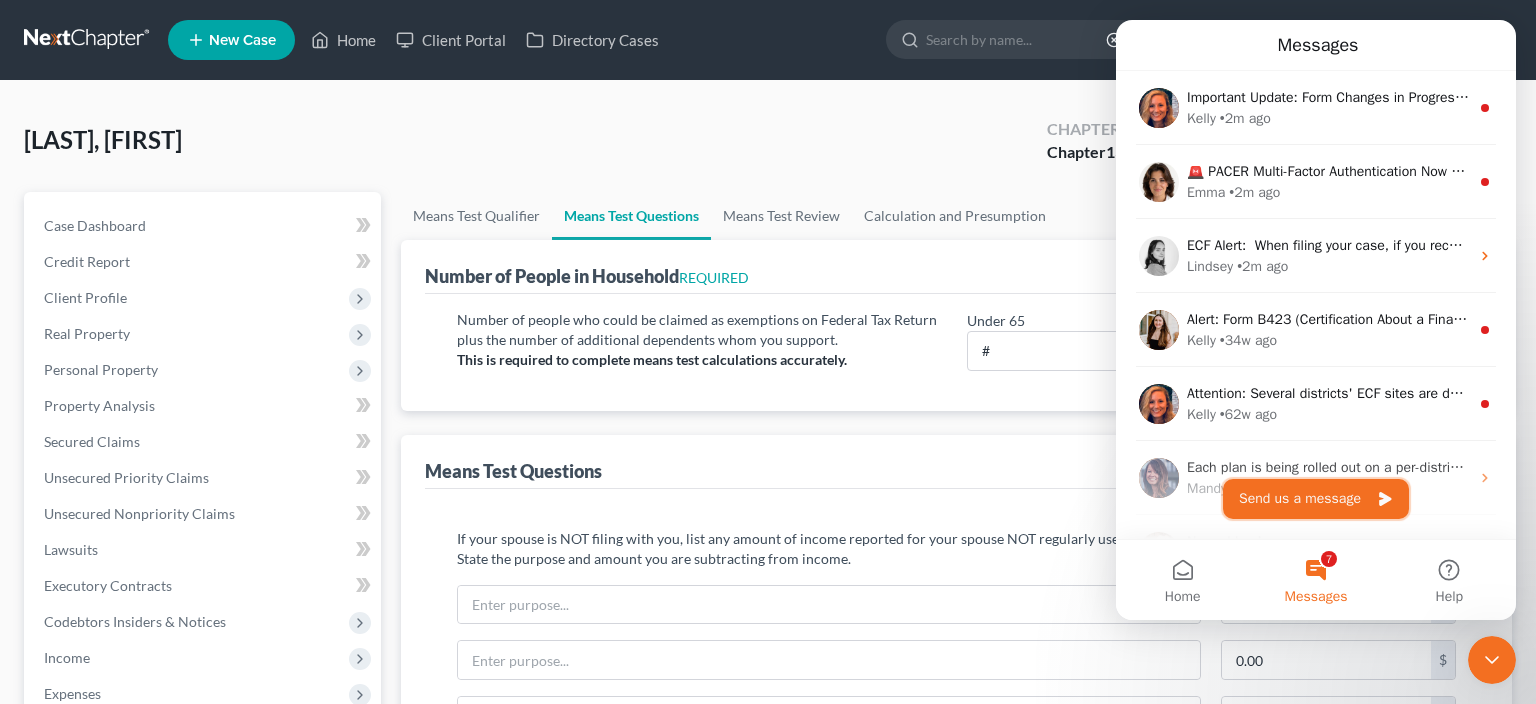 click on "Send us a message" at bounding box center [1316, 499] 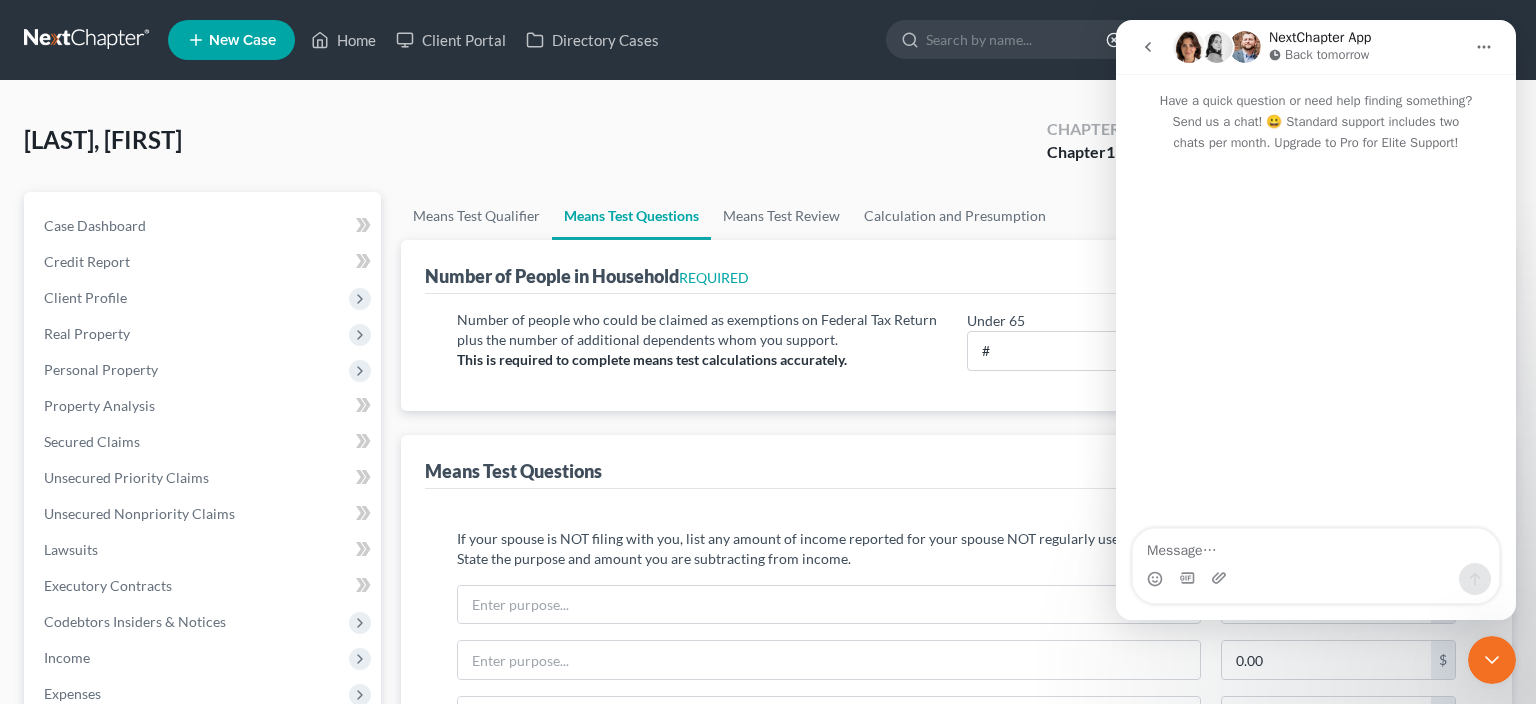 click at bounding box center (1316, 546) 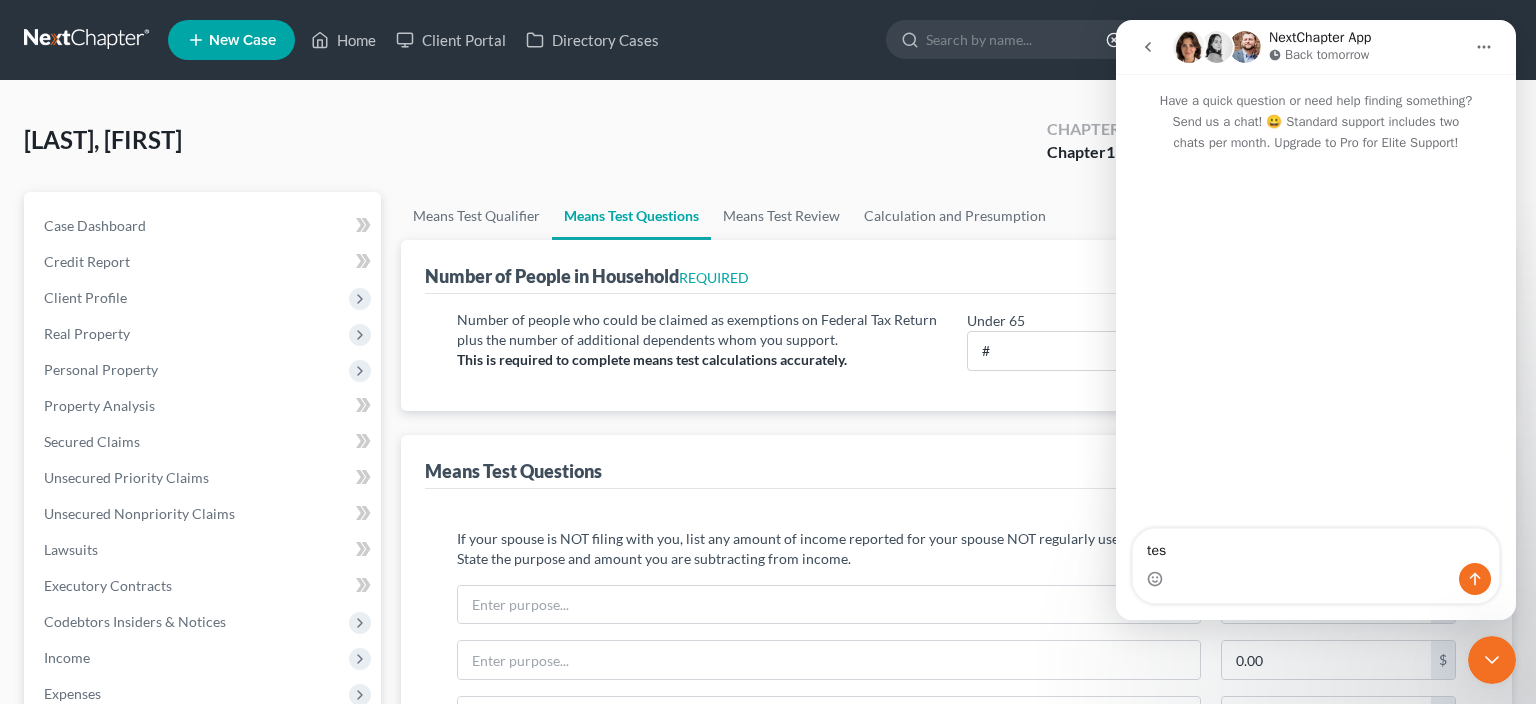 type on "test" 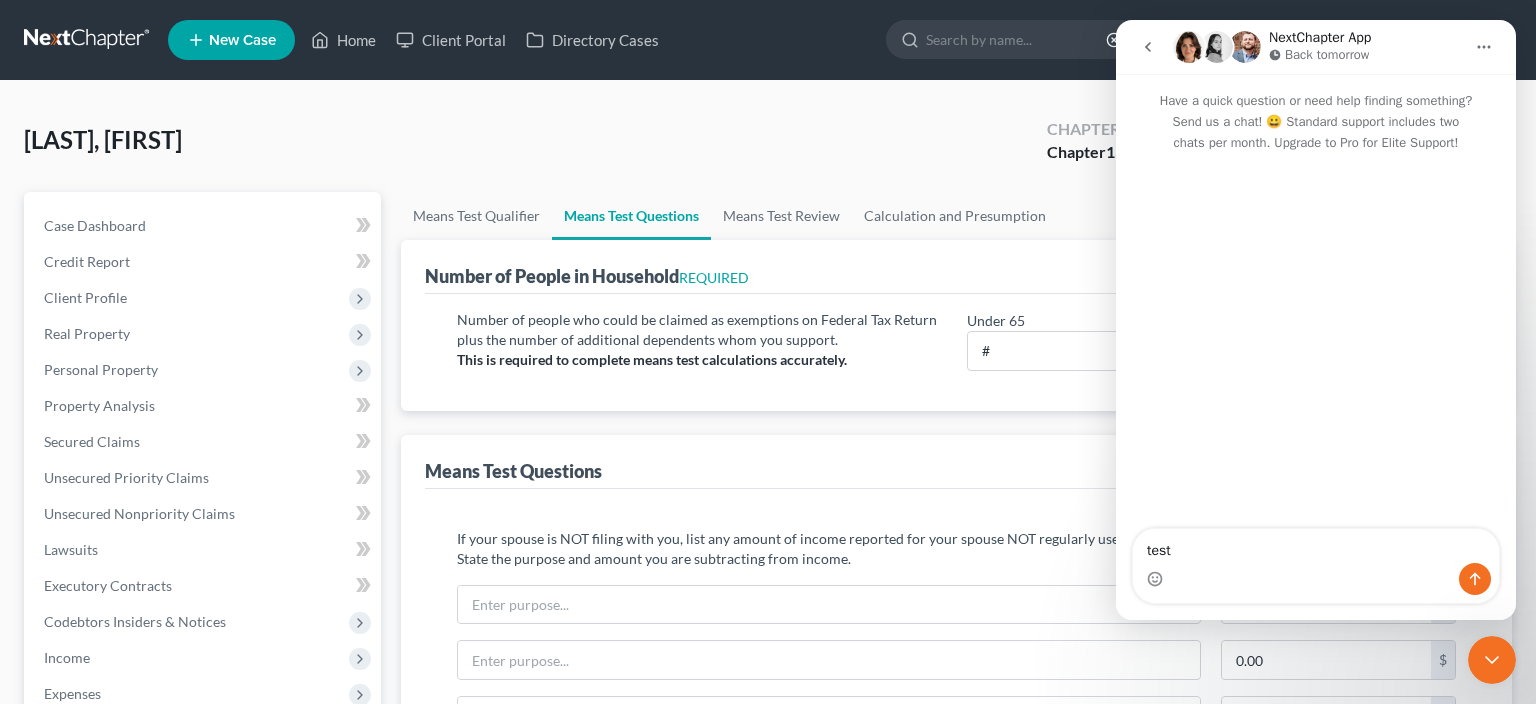 type 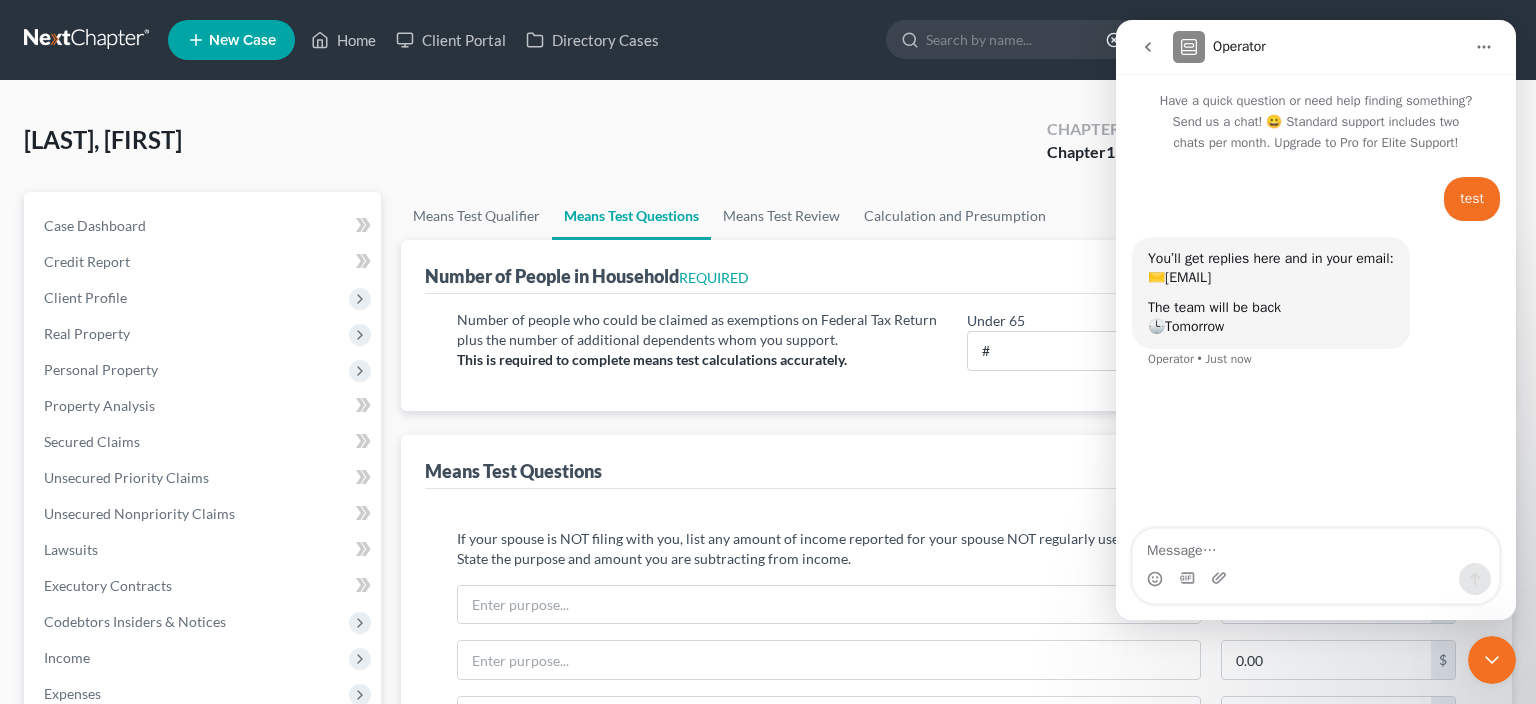 click 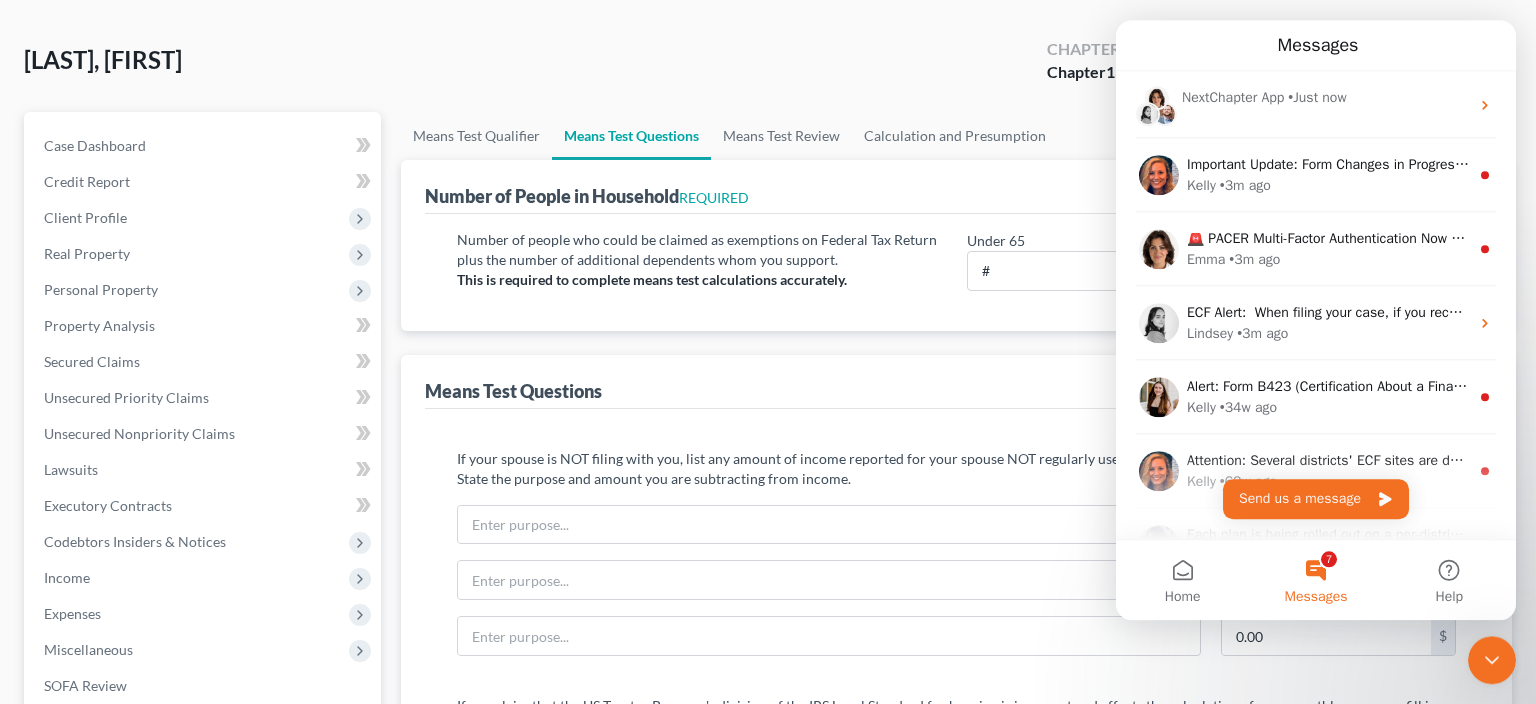 scroll, scrollTop: 0, scrollLeft: 0, axis: both 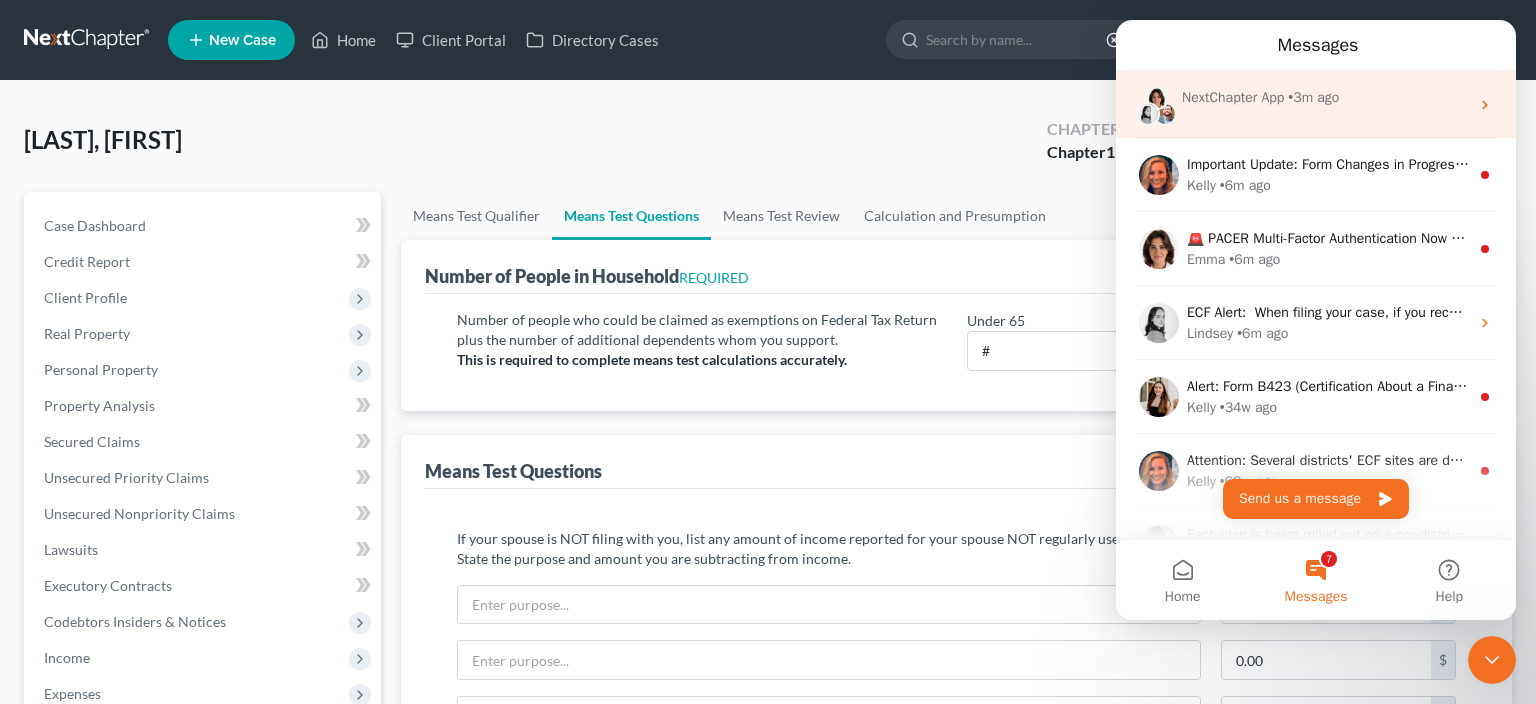 click on "NextChapter App •  3m ago" at bounding box center (1316, 104) 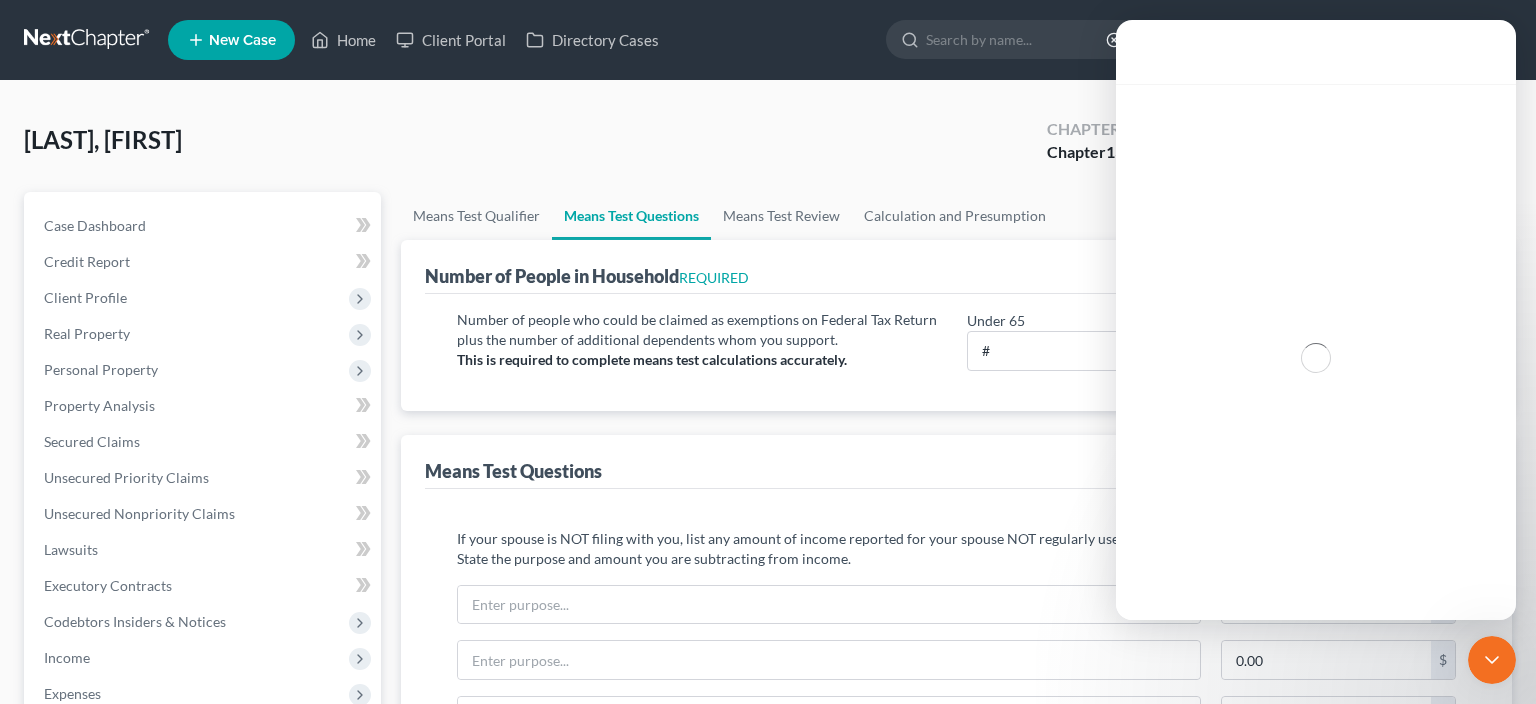 scroll, scrollTop: 14, scrollLeft: 0, axis: vertical 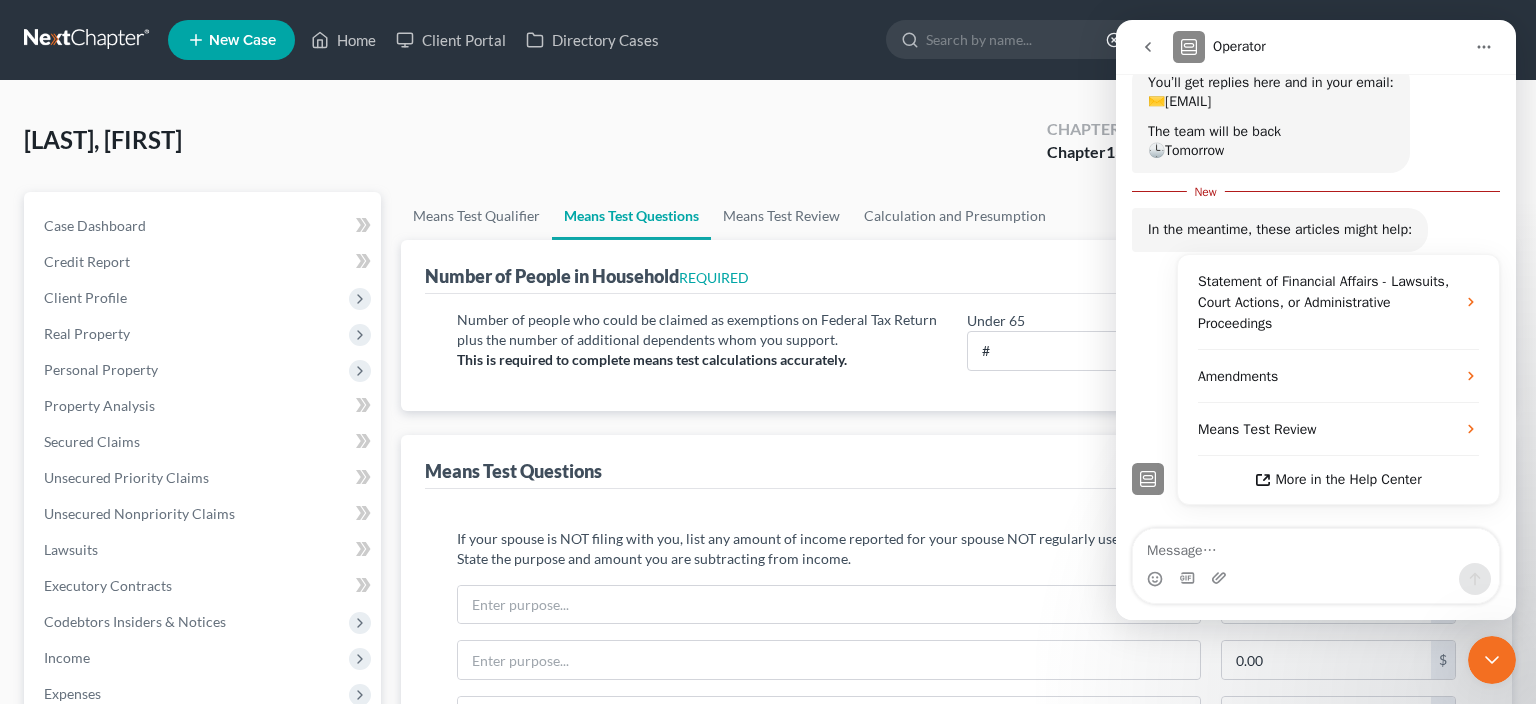 click at bounding box center [1484, 47] 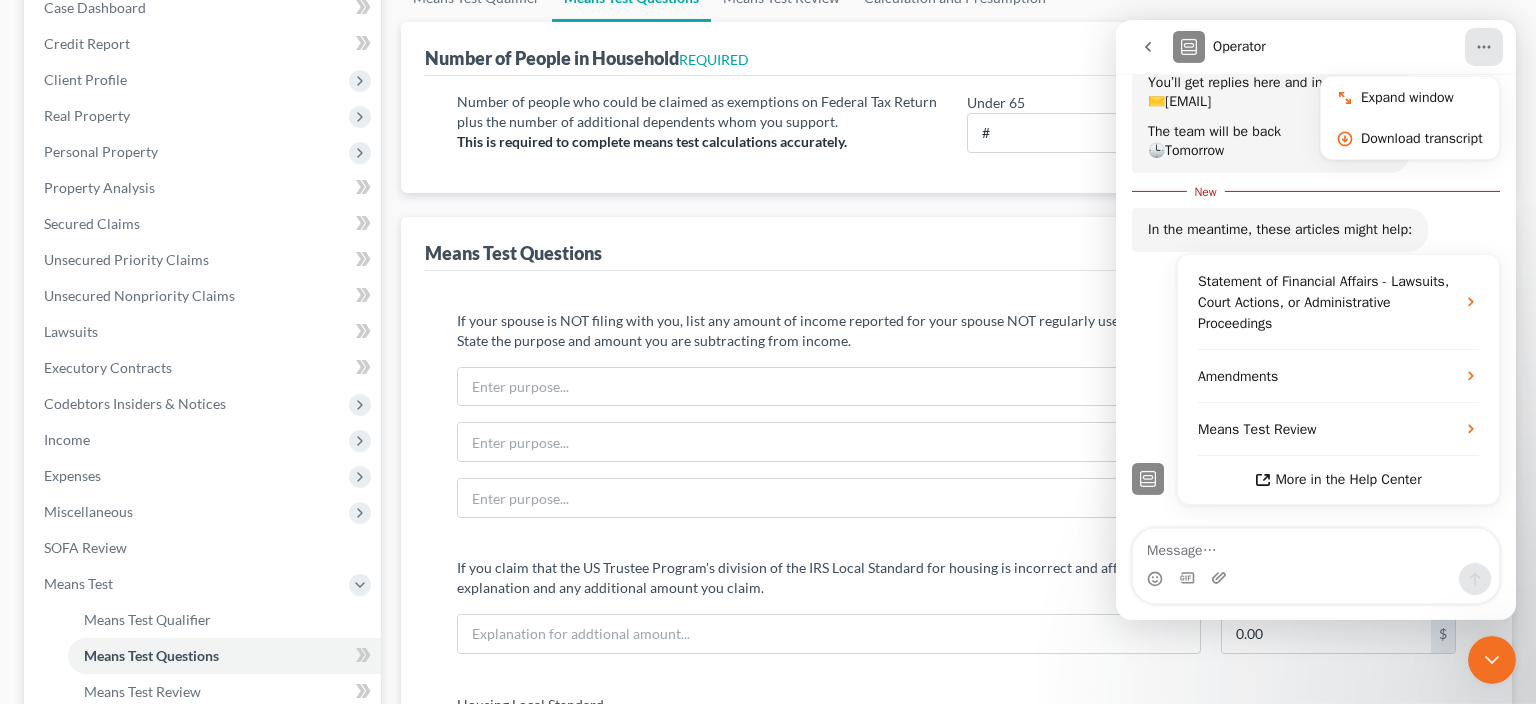 scroll, scrollTop: 219, scrollLeft: 0, axis: vertical 